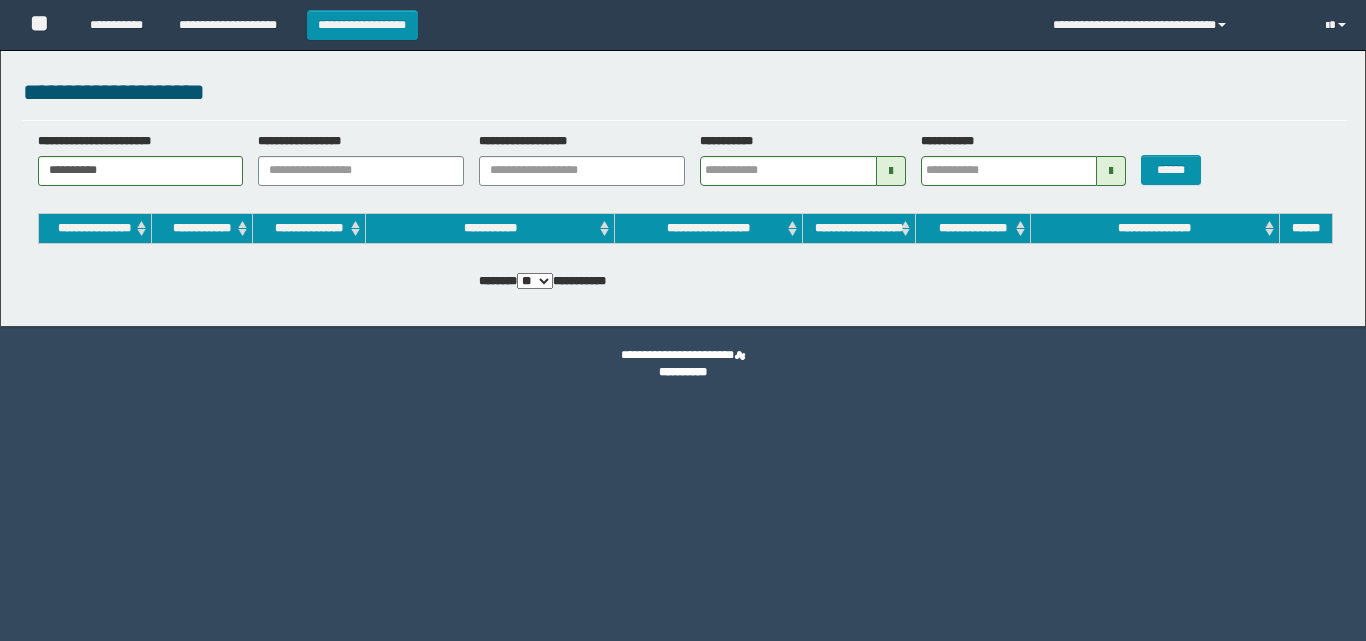 scroll, scrollTop: 0, scrollLeft: 0, axis: both 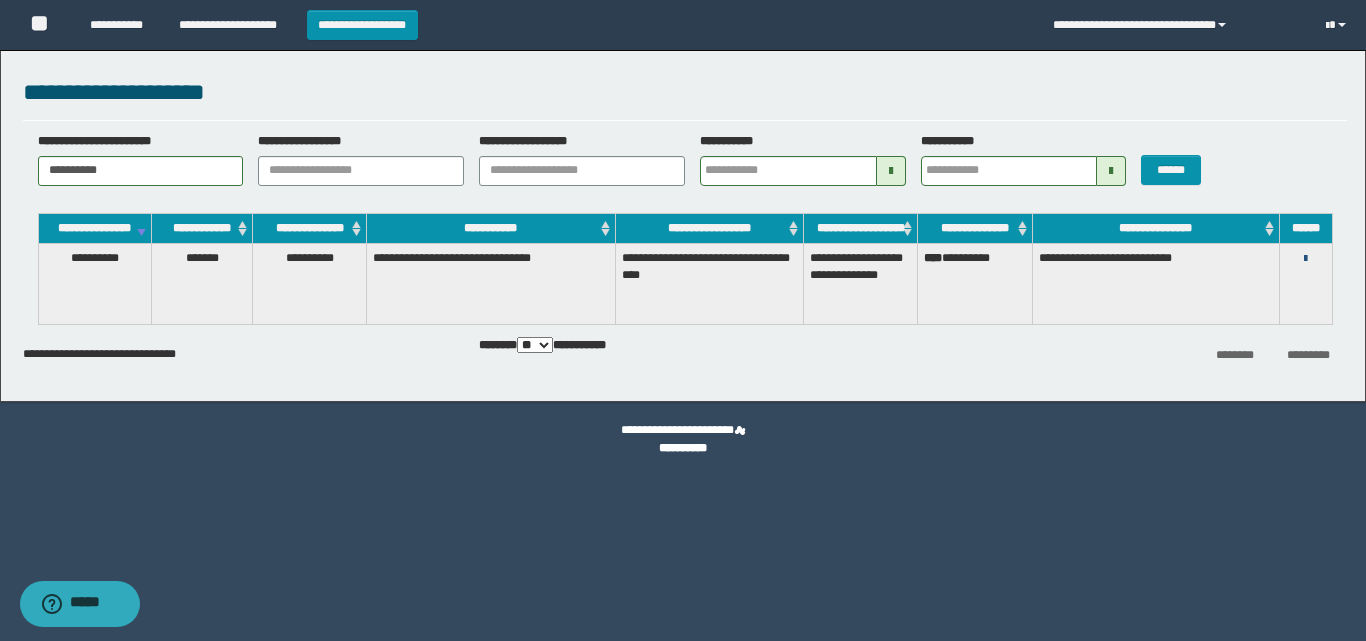 click at bounding box center [1305, 259] 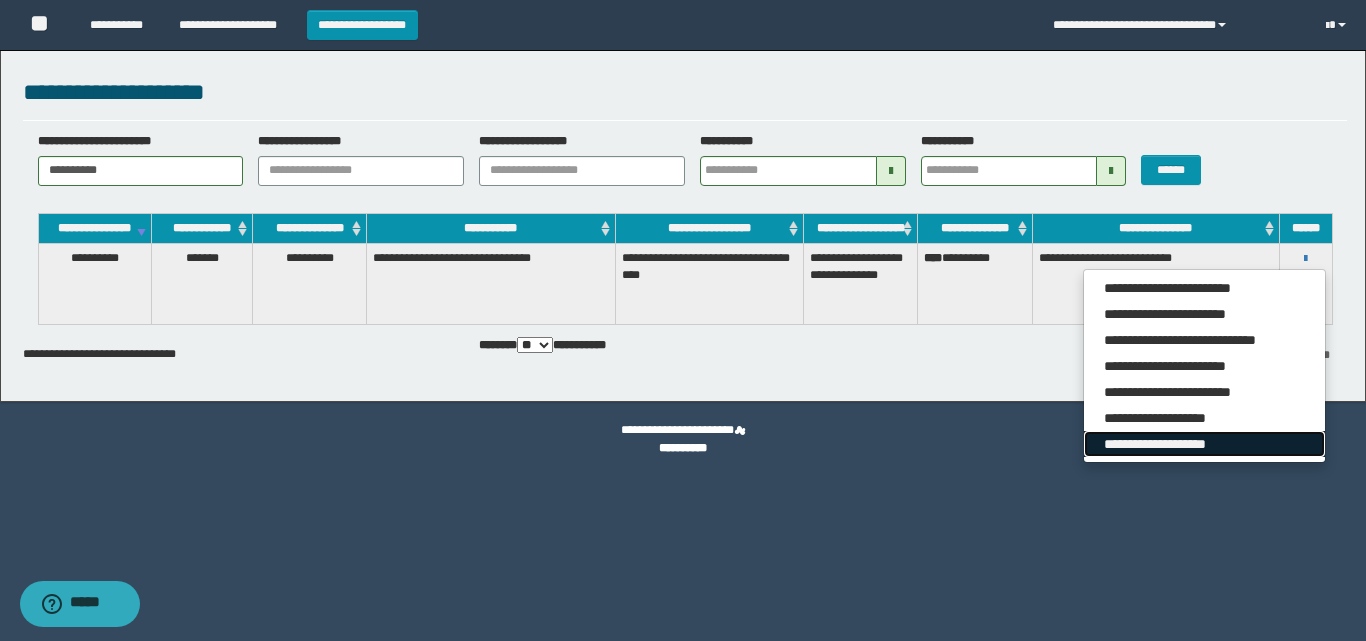 click on "**********" at bounding box center (1204, 444) 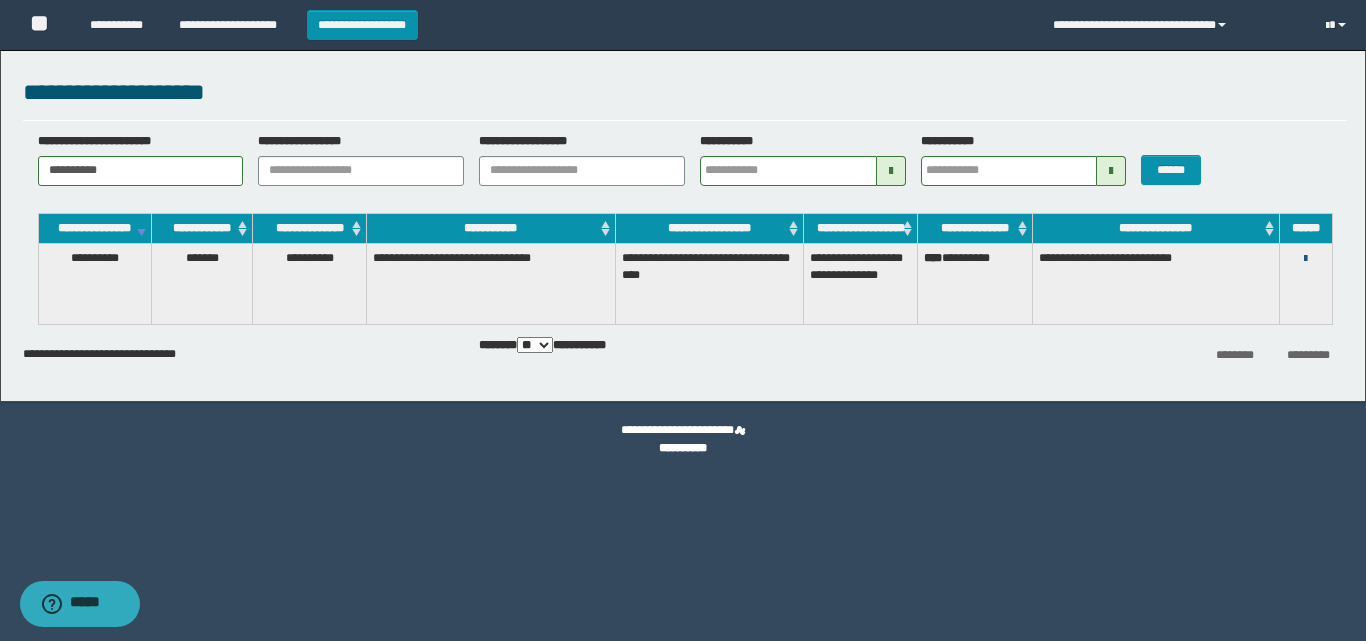 click at bounding box center [1305, 259] 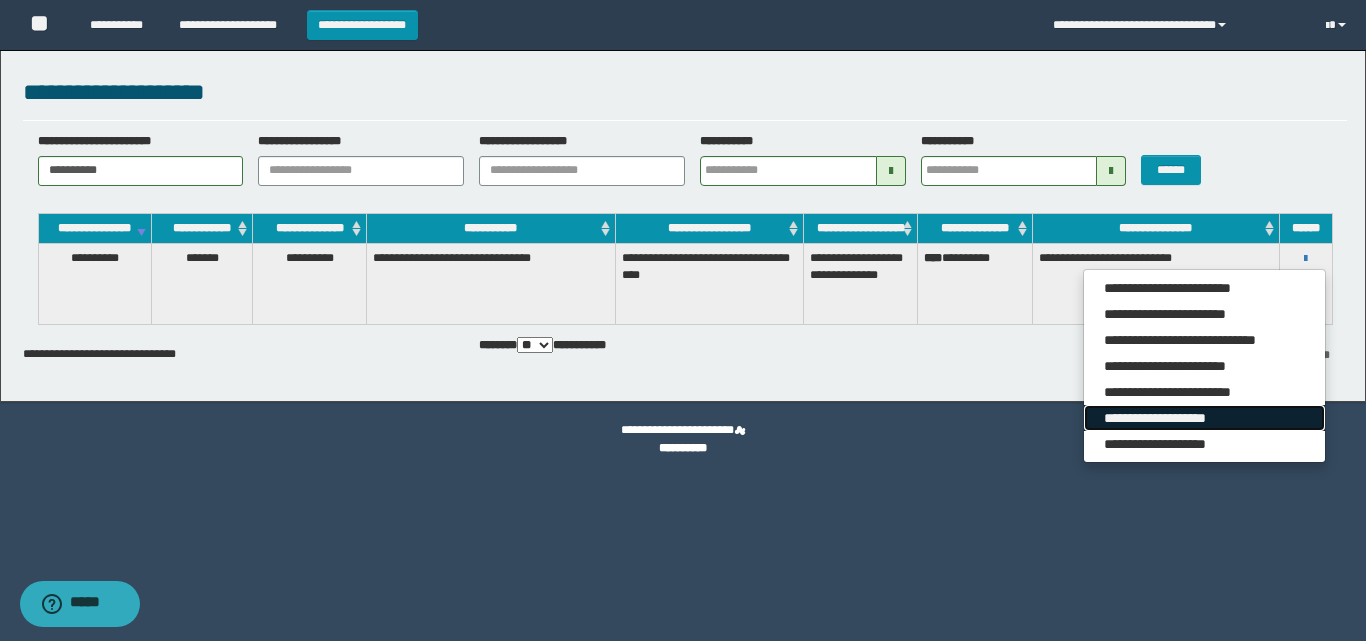 click on "**********" at bounding box center (1204, 418) 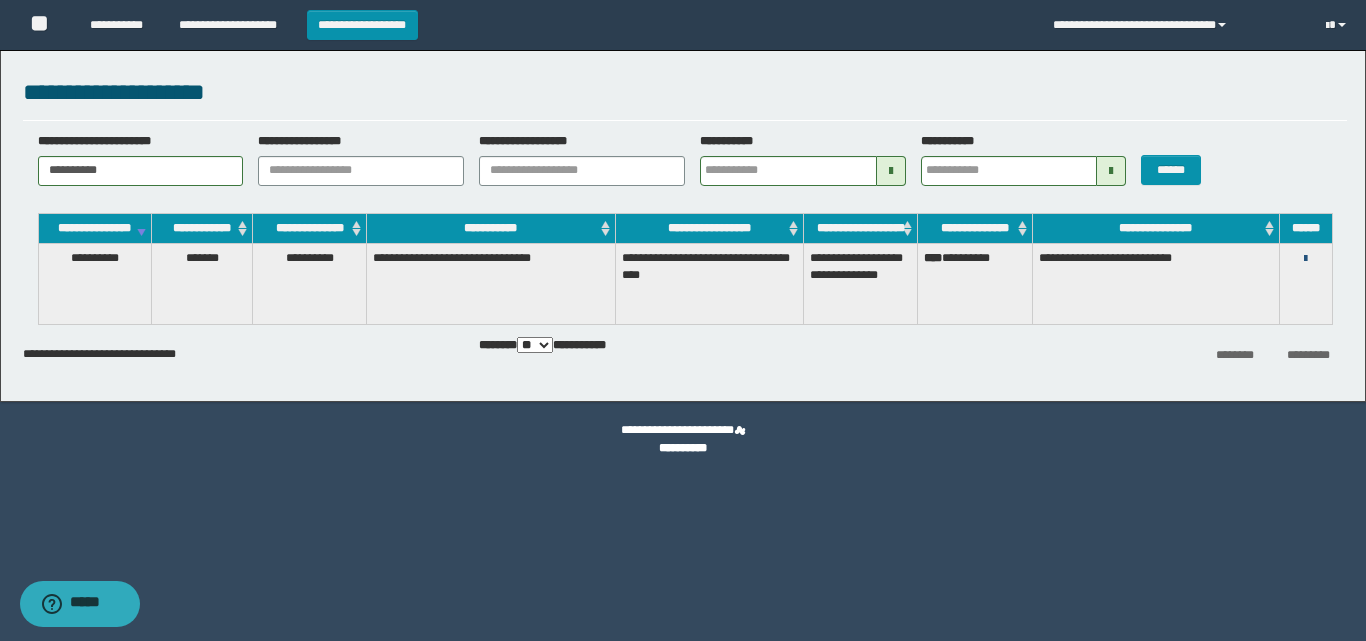 click at bounding box center [1305, 259] 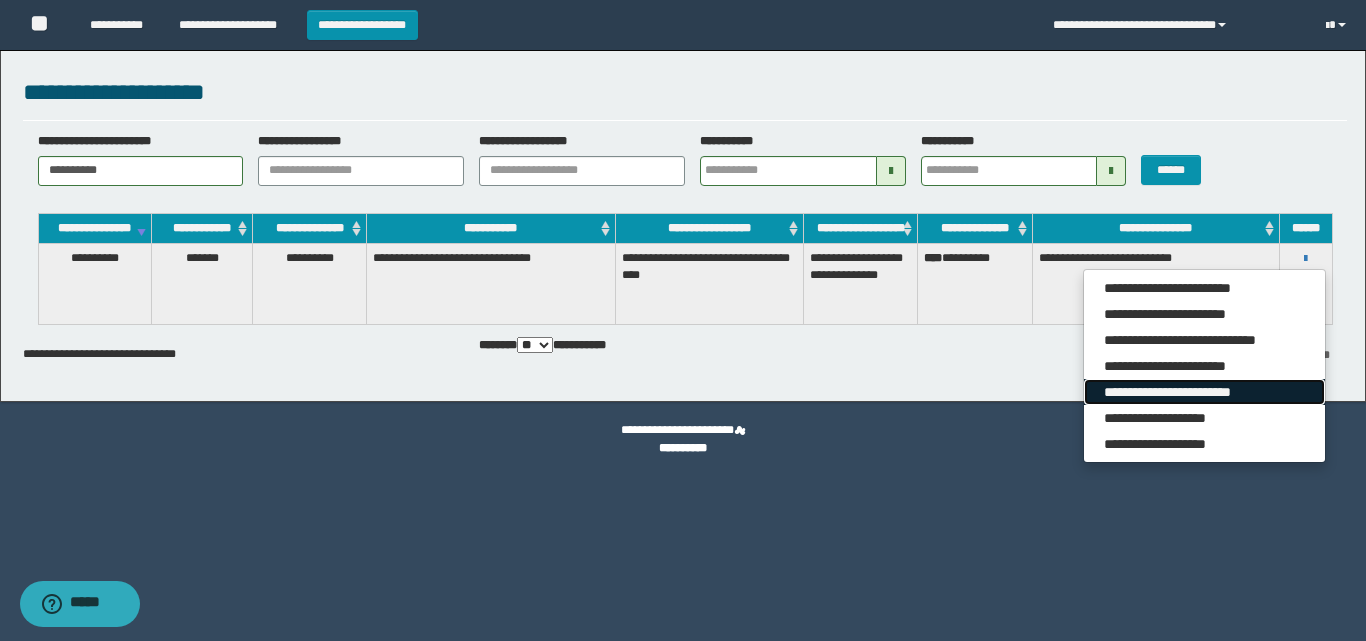 click on "**********" at bounding box center [1204, 392] 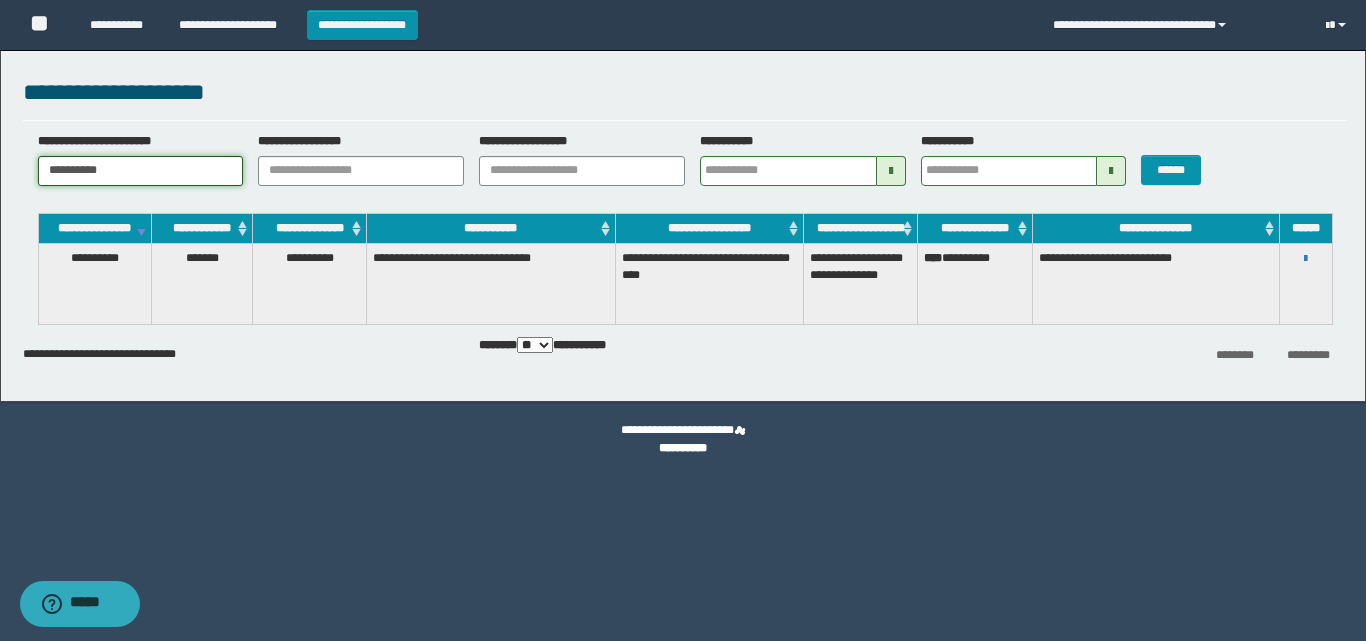 click on "**********" at bounding box center (141, 171) 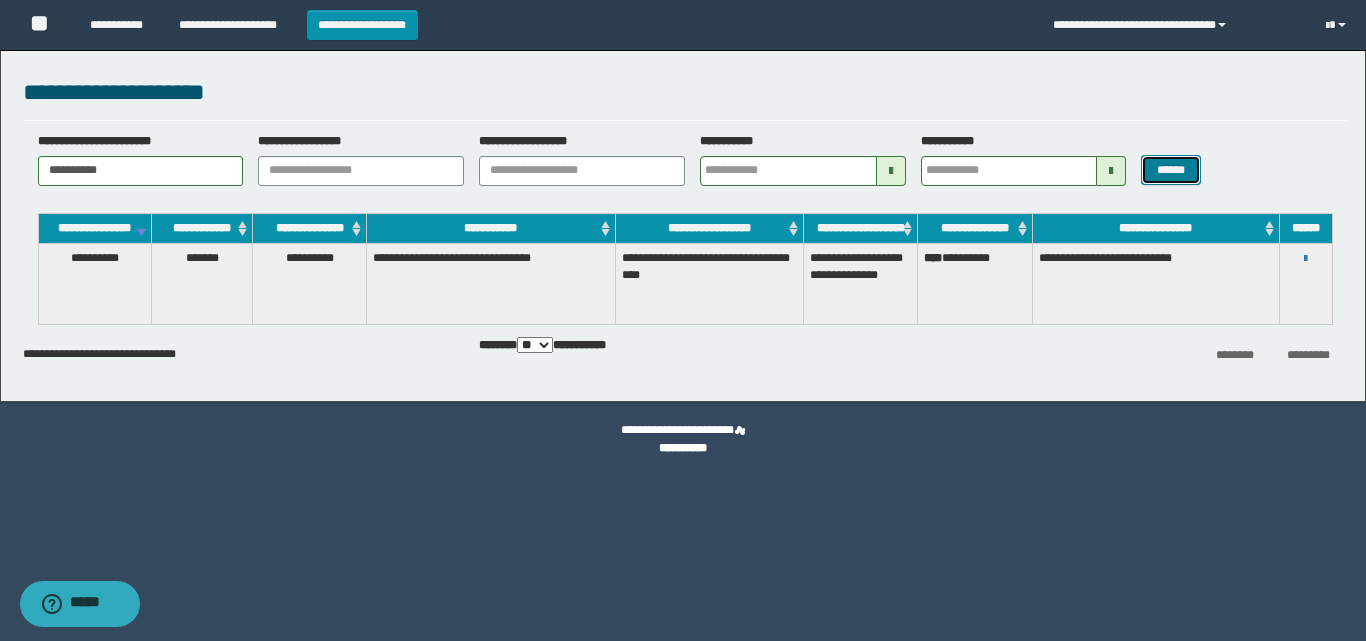 click on "******" at bounding box center [1170, 170] 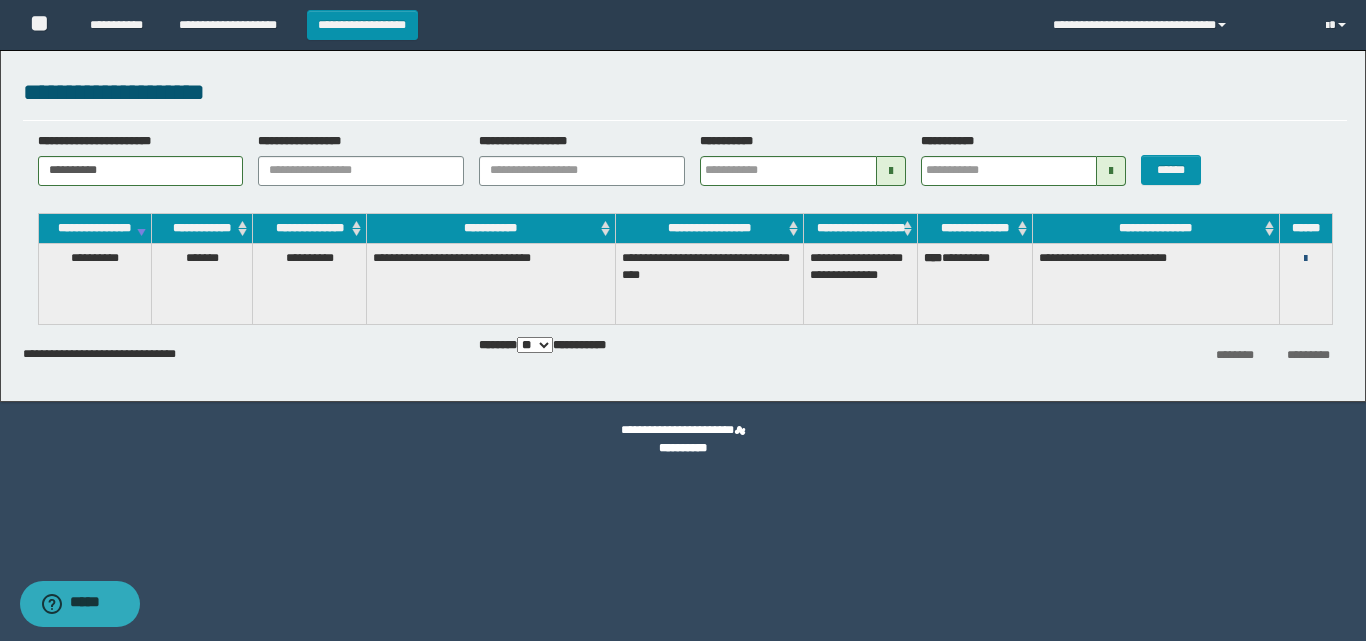 click at bounding box center [1305, 259] 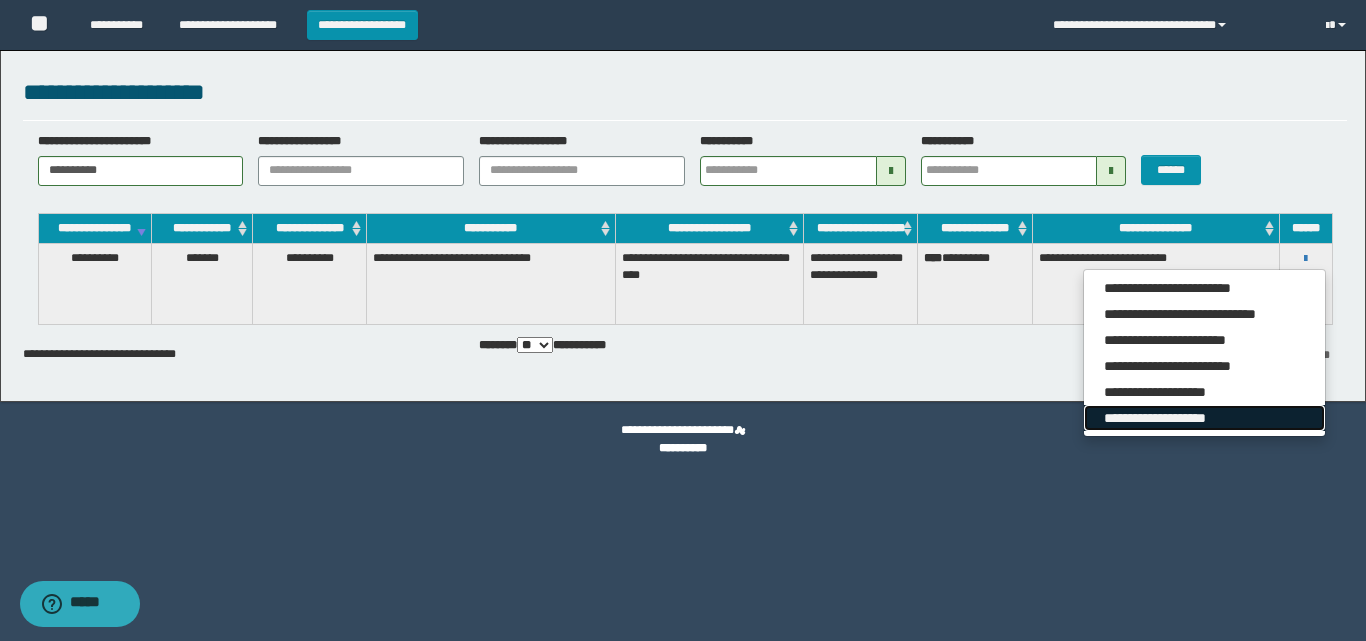 click on "**********" at bounding box center [1204, 418] 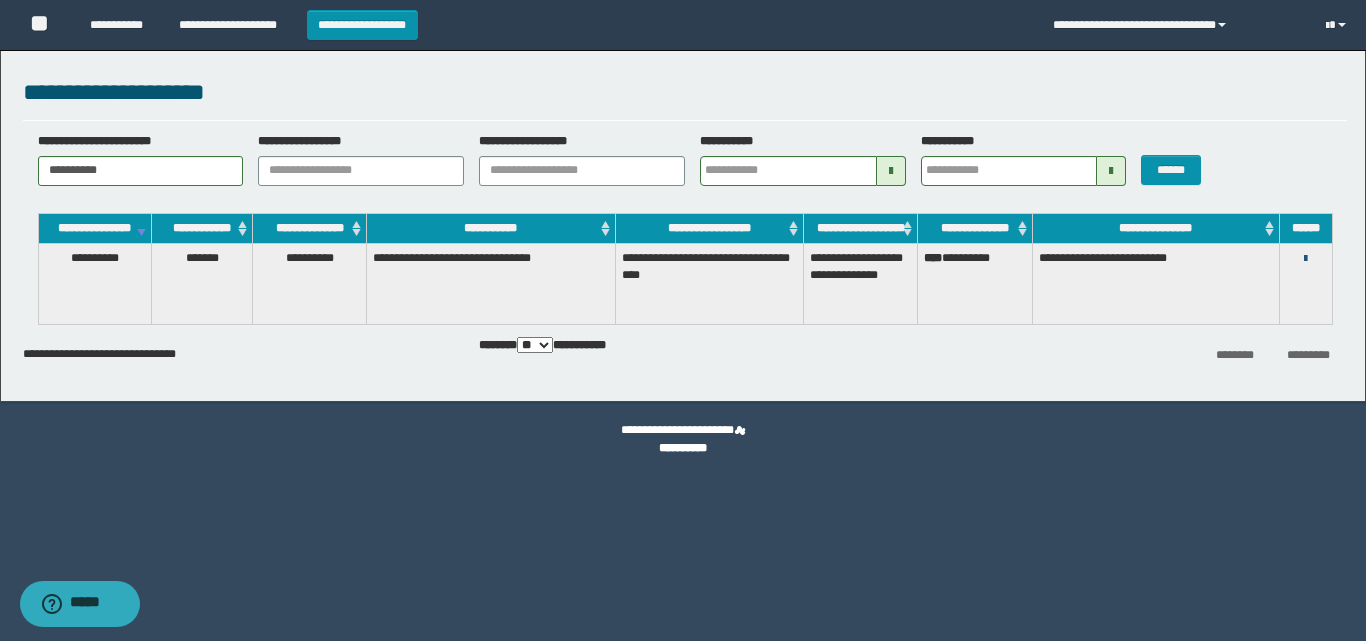 click at bounding box center (1305, 259) 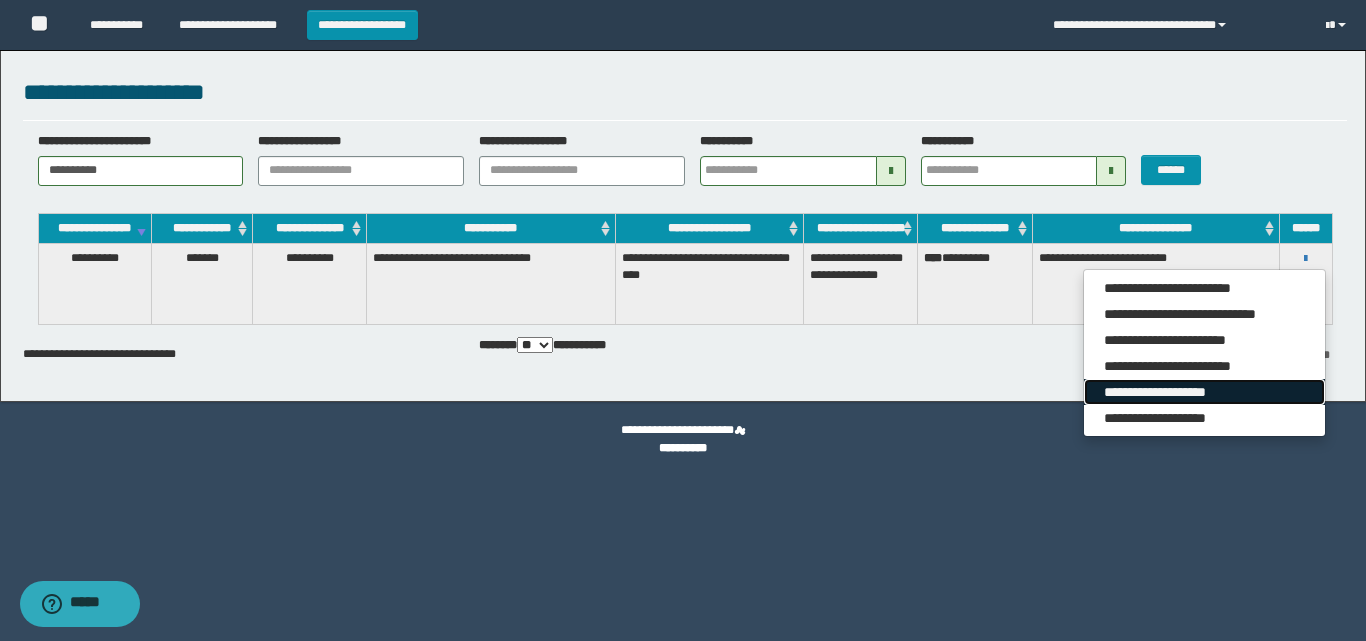 click on "**********" at bounding box center (1204, 392) 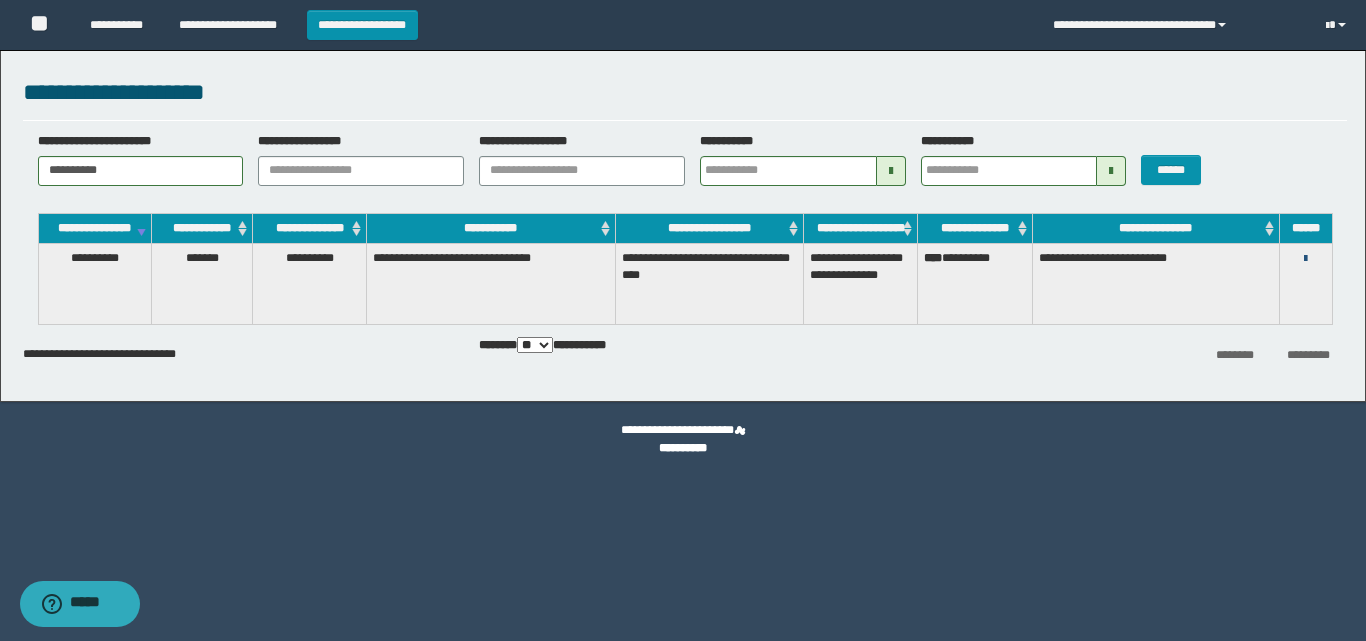 click at bounding box center [1305, 259] 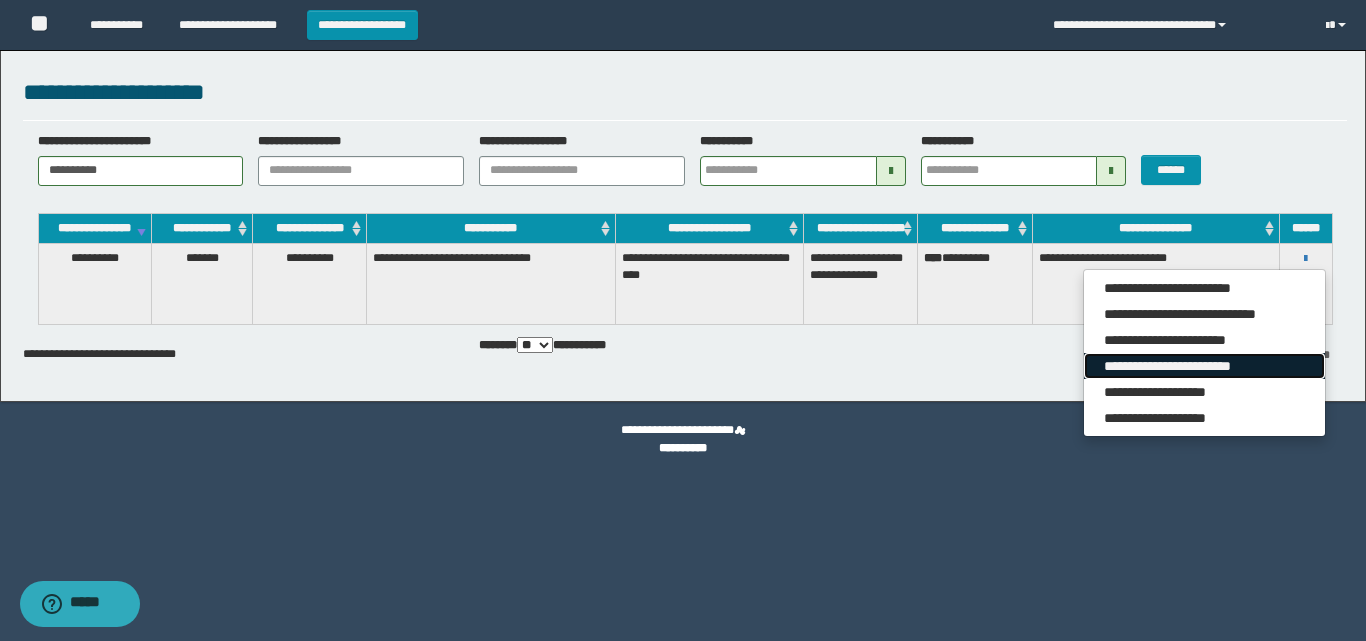 click on "**********" at bounding box center (1204, 366) 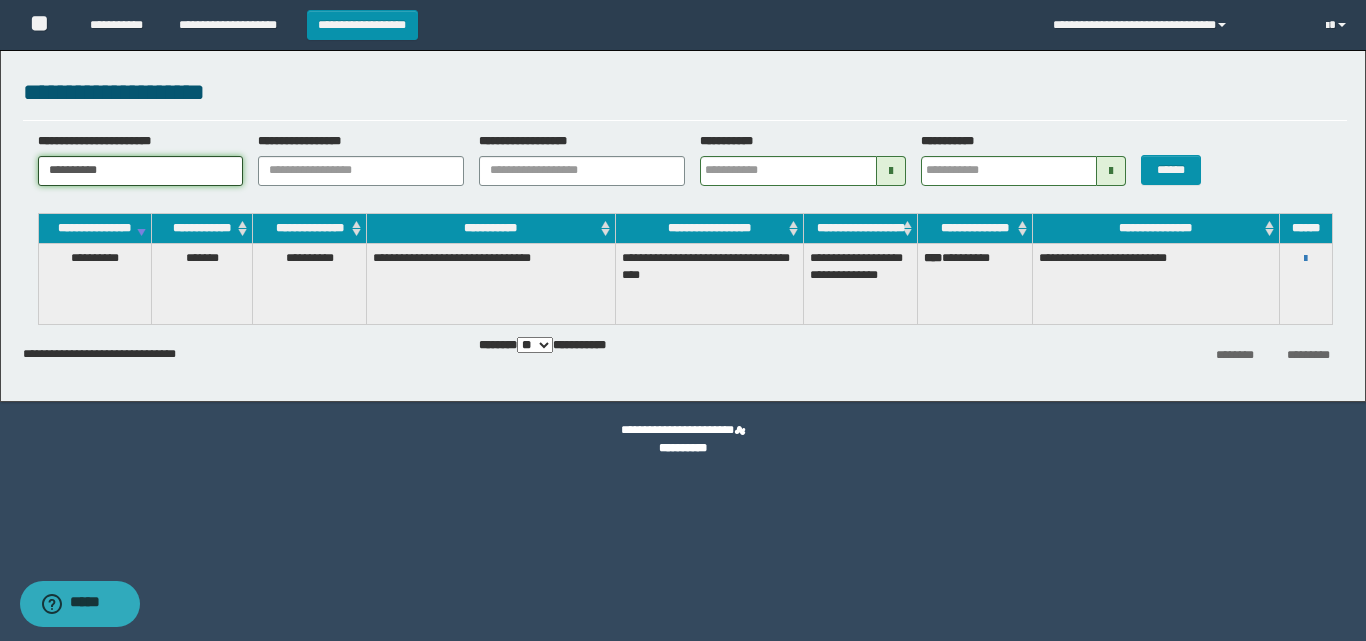 drag, startPoint x: 174, startPoint y: 178, endPoint x: 0, endPoint y: 158, distance: 175.14566 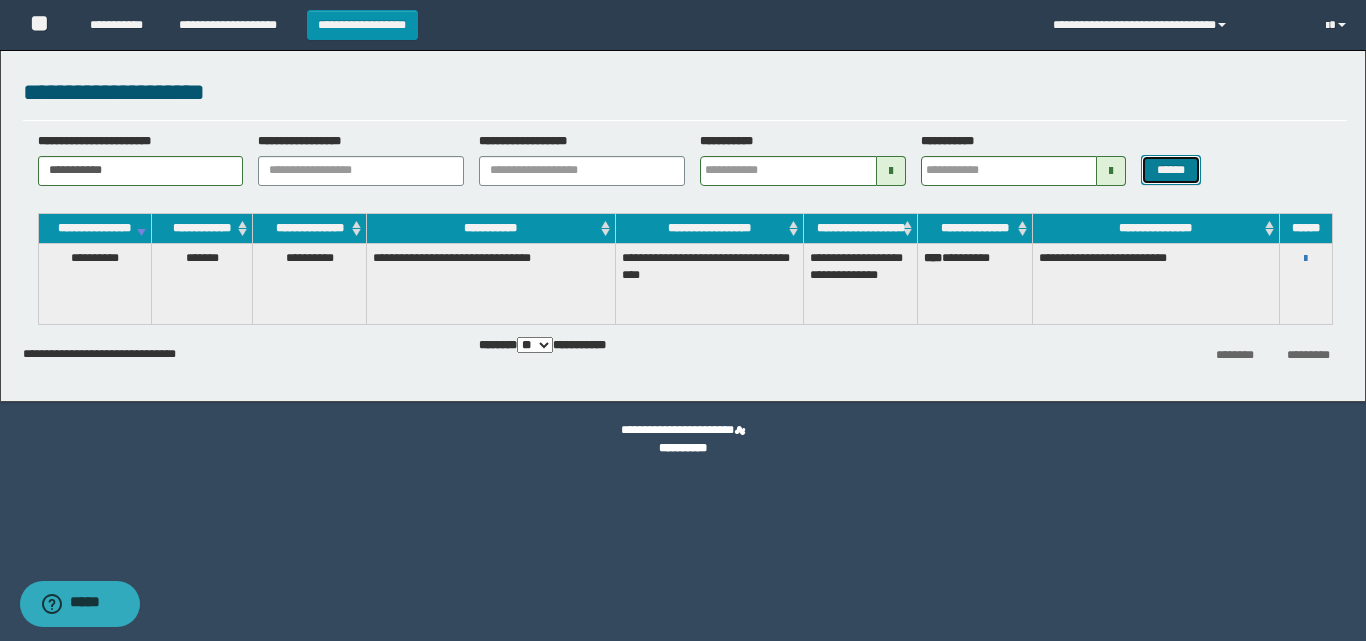 click on "******" at bounding box center (1170, 170) 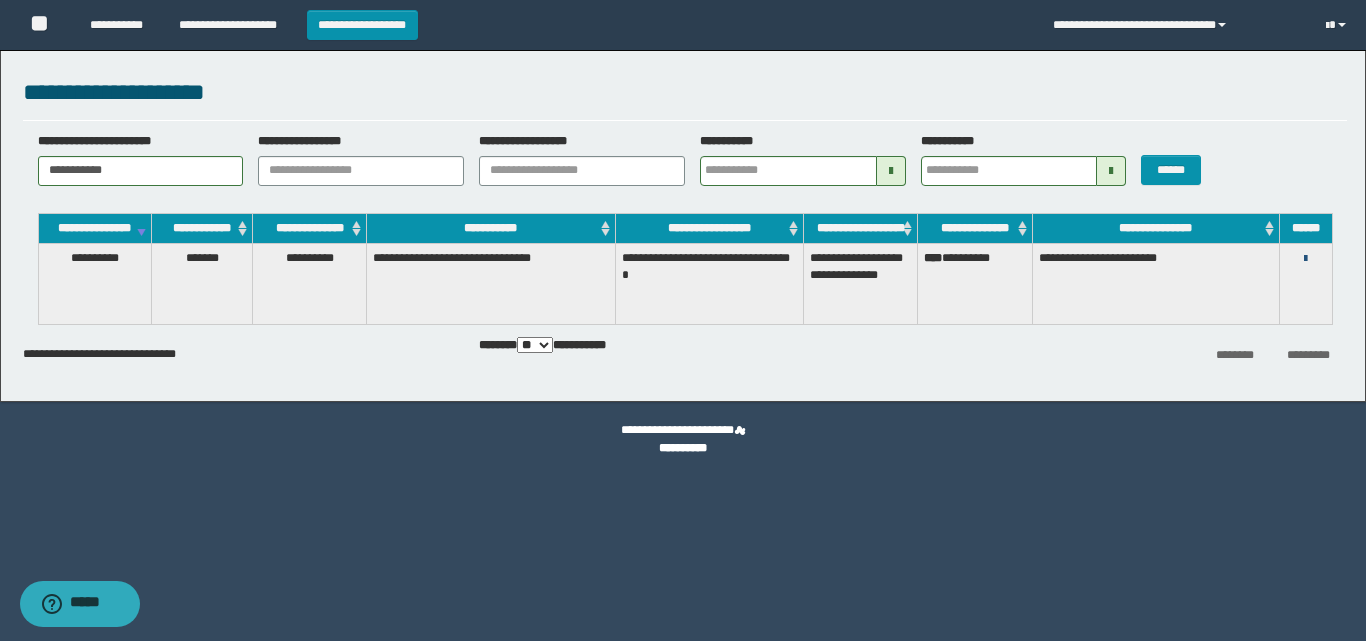 click at bounding box center (1305, 259) 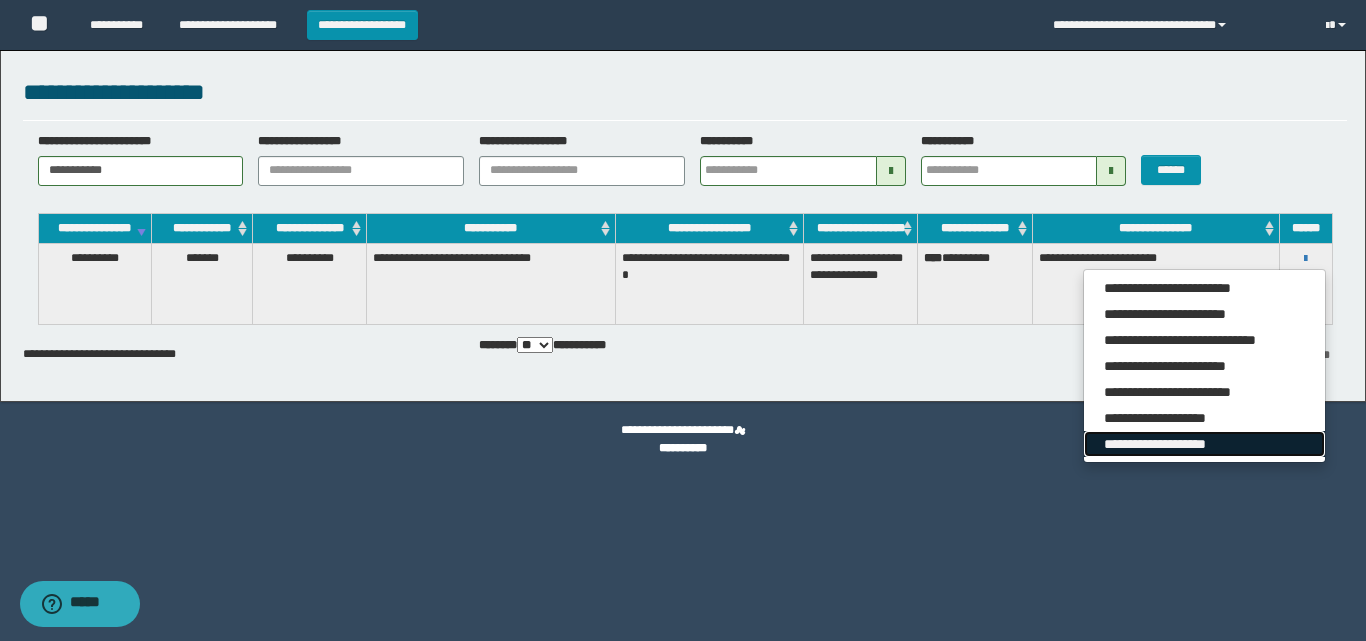 click on "**********" at bounding box center [1204, 444] 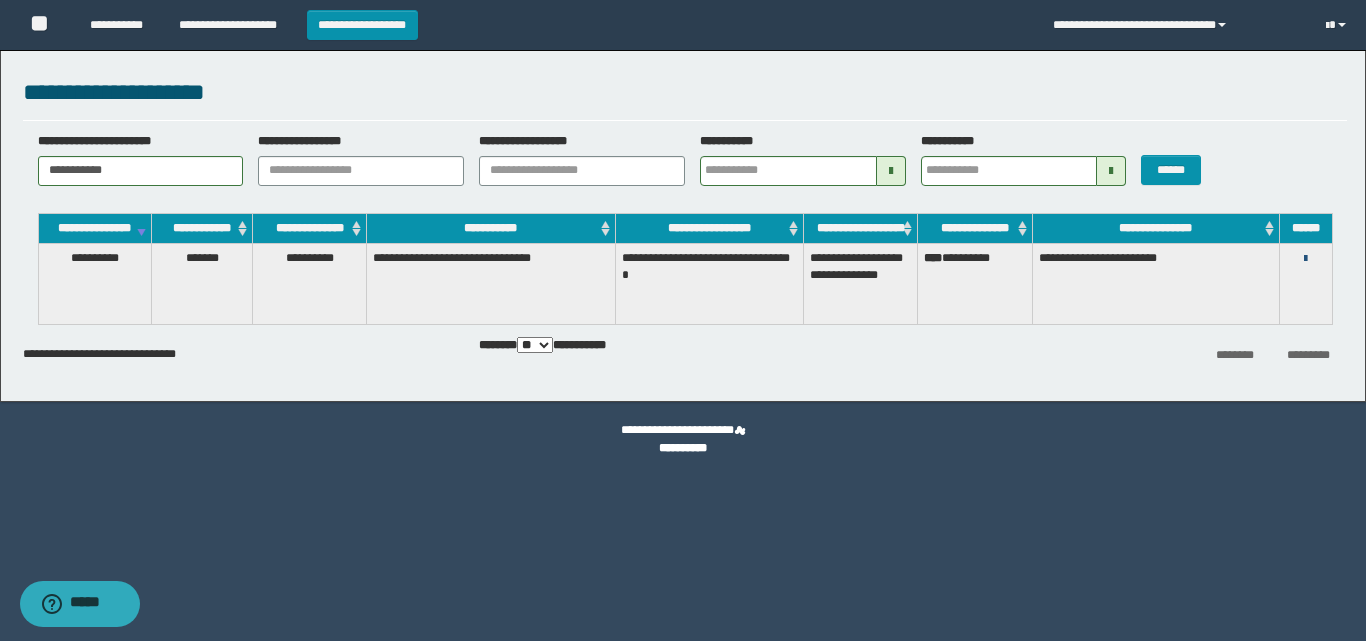 click at bounding box center [1305, 259] 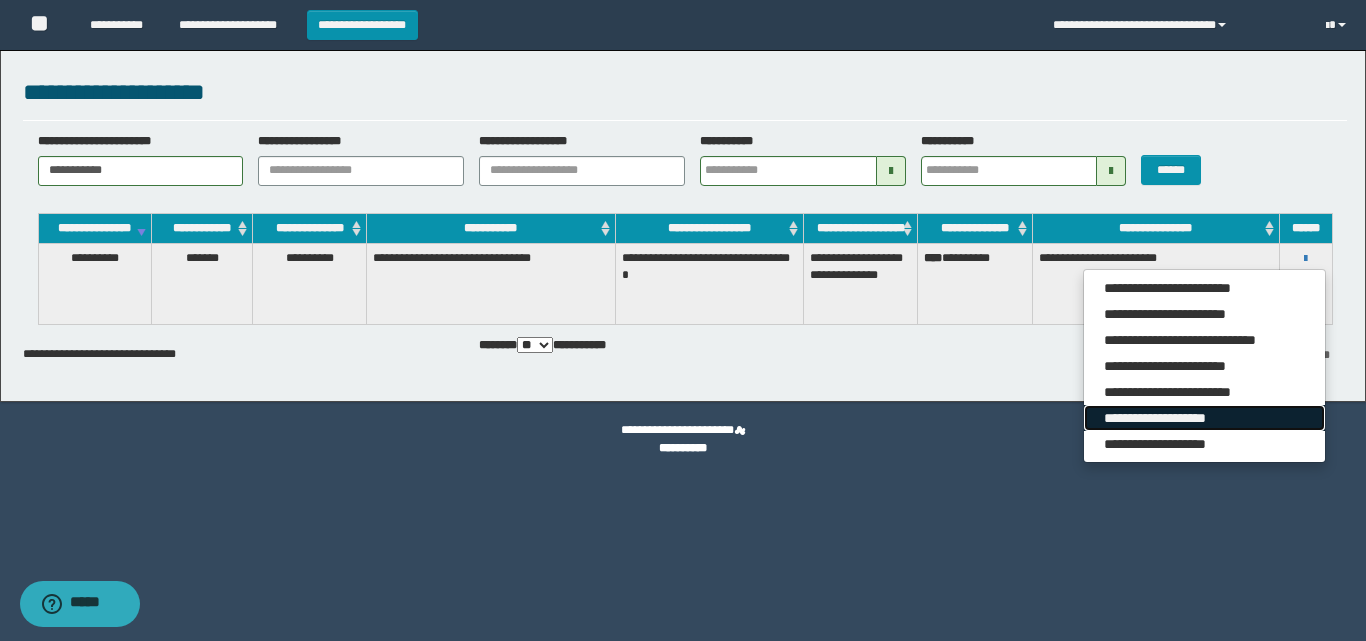 click on "**********" at bounding box center (1204, 418) 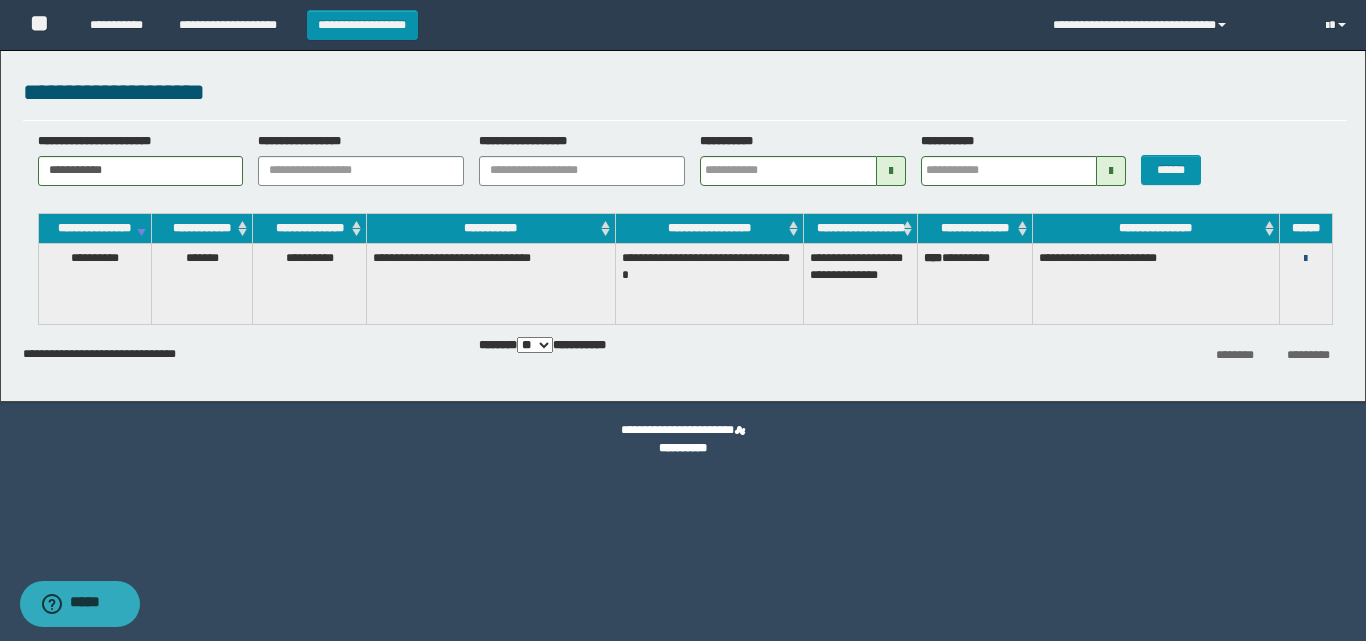 click at bounding box center [1305, 259] 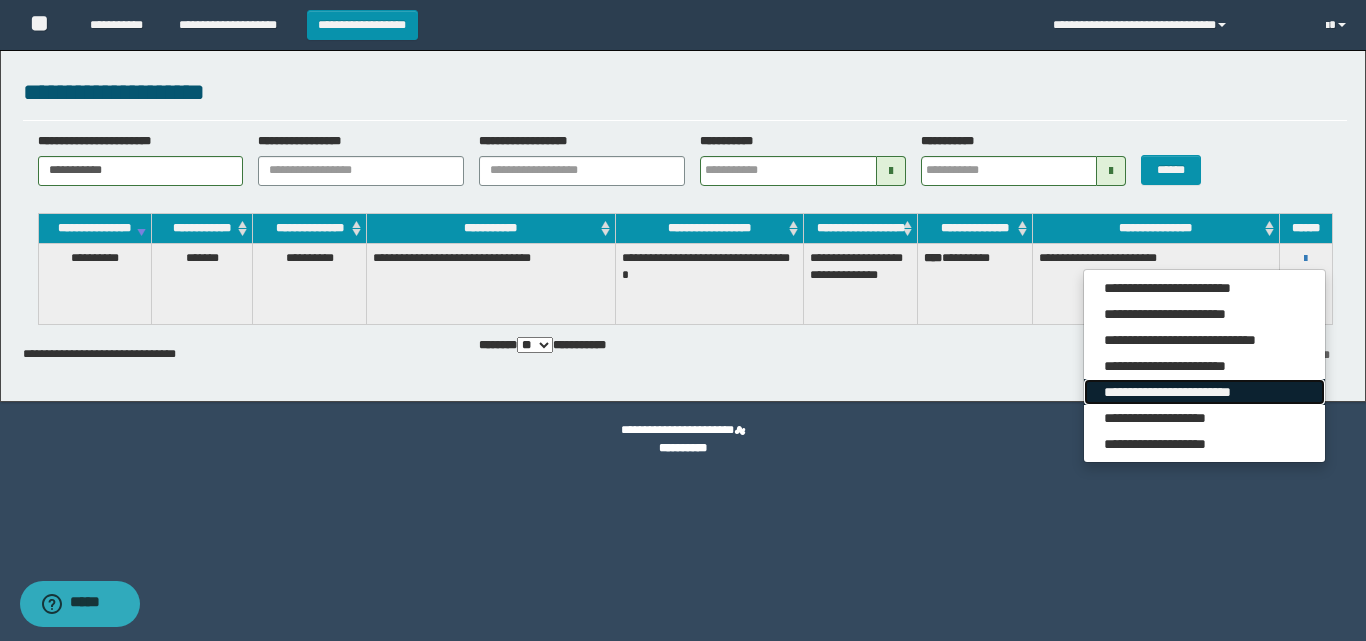 click on "**********" at bounding box center [1204, 392] 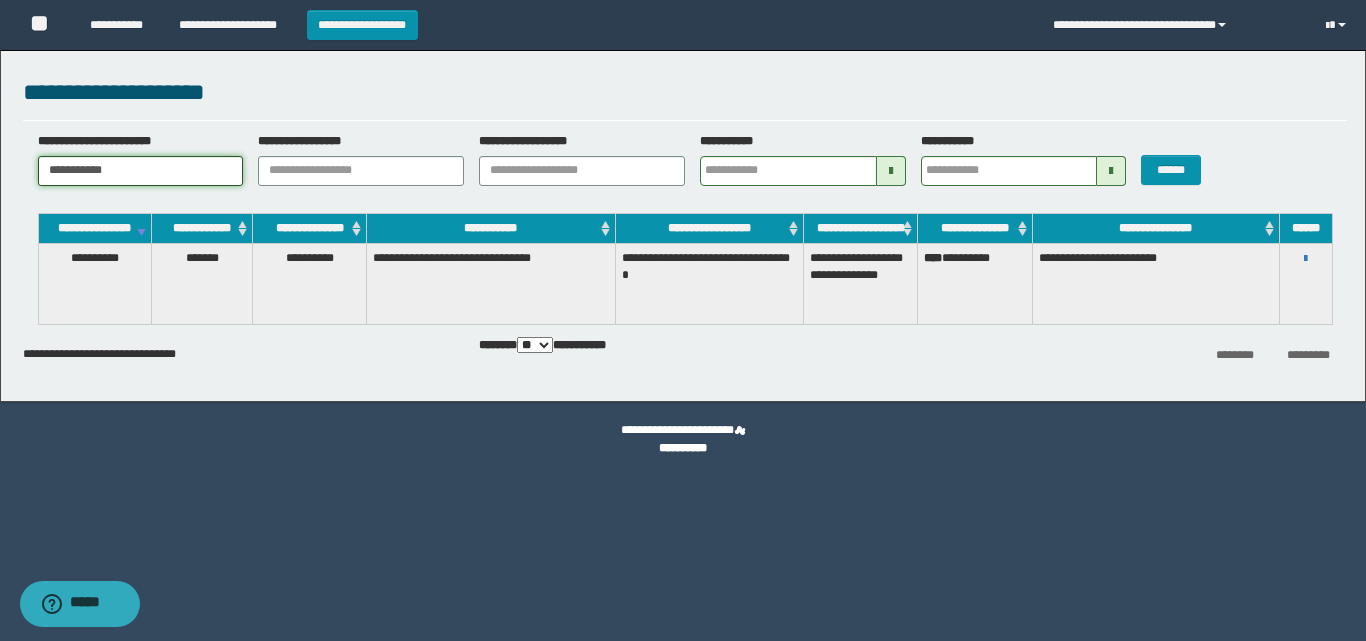 drag, startPoint x: 170, startPoint y: 177, endPoint x: 0, endPoint y: 181, distance: 170.04706 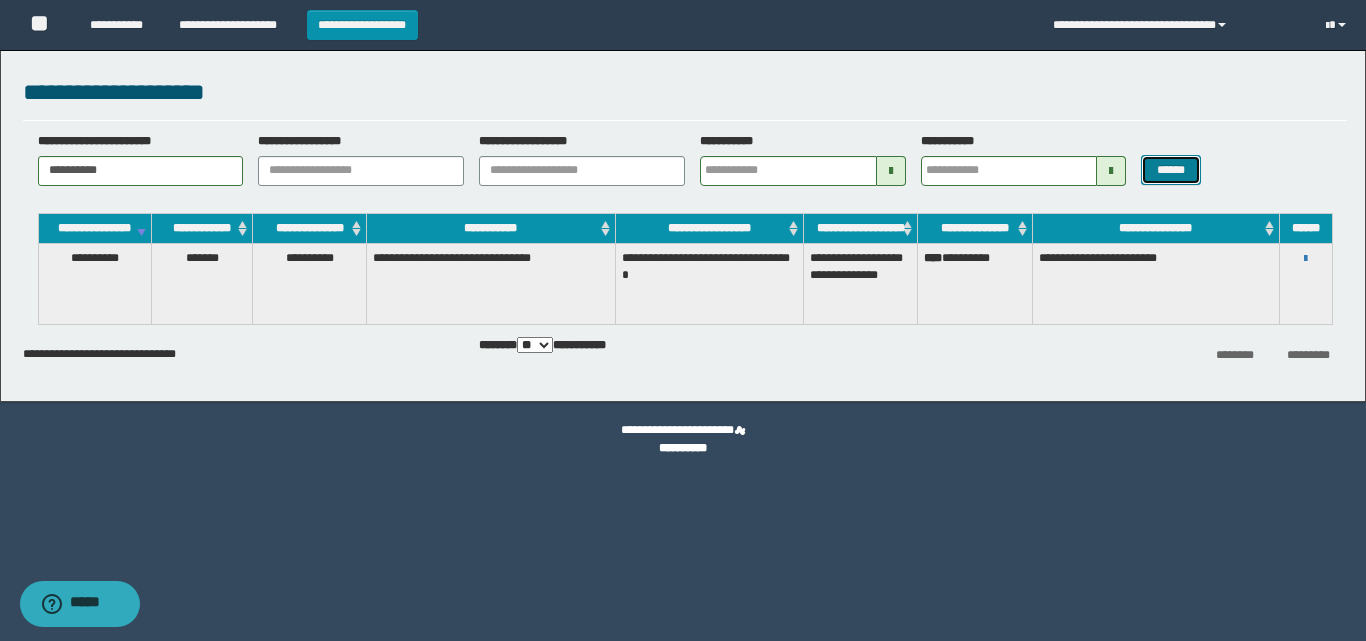 click on "******" at bounding box center [1170, 170] 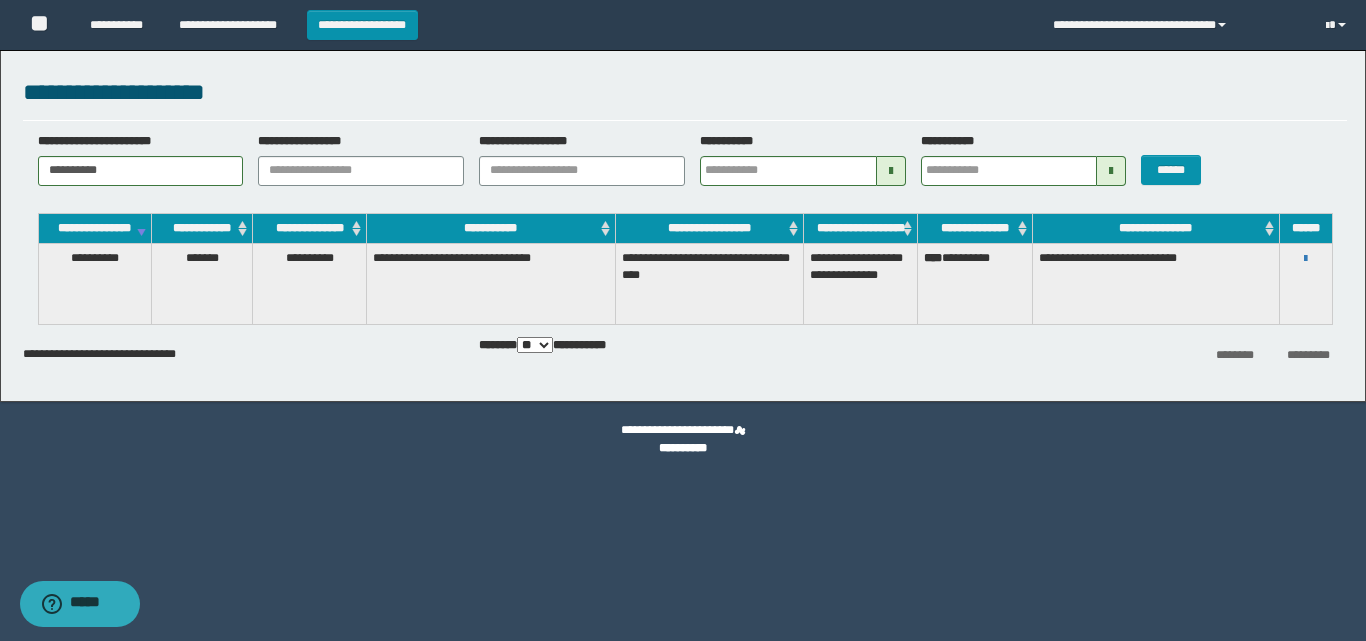 click on "**********" at bounding box center (1306, 258) 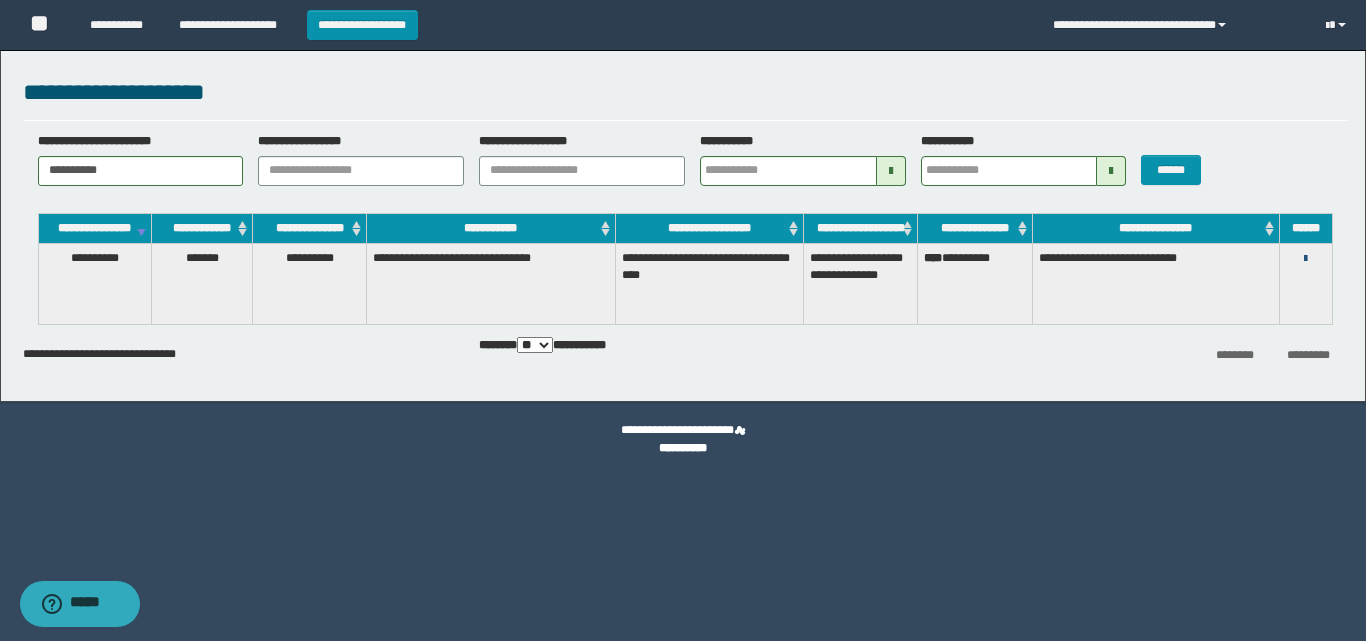 click at bounding box center [1305, 259] 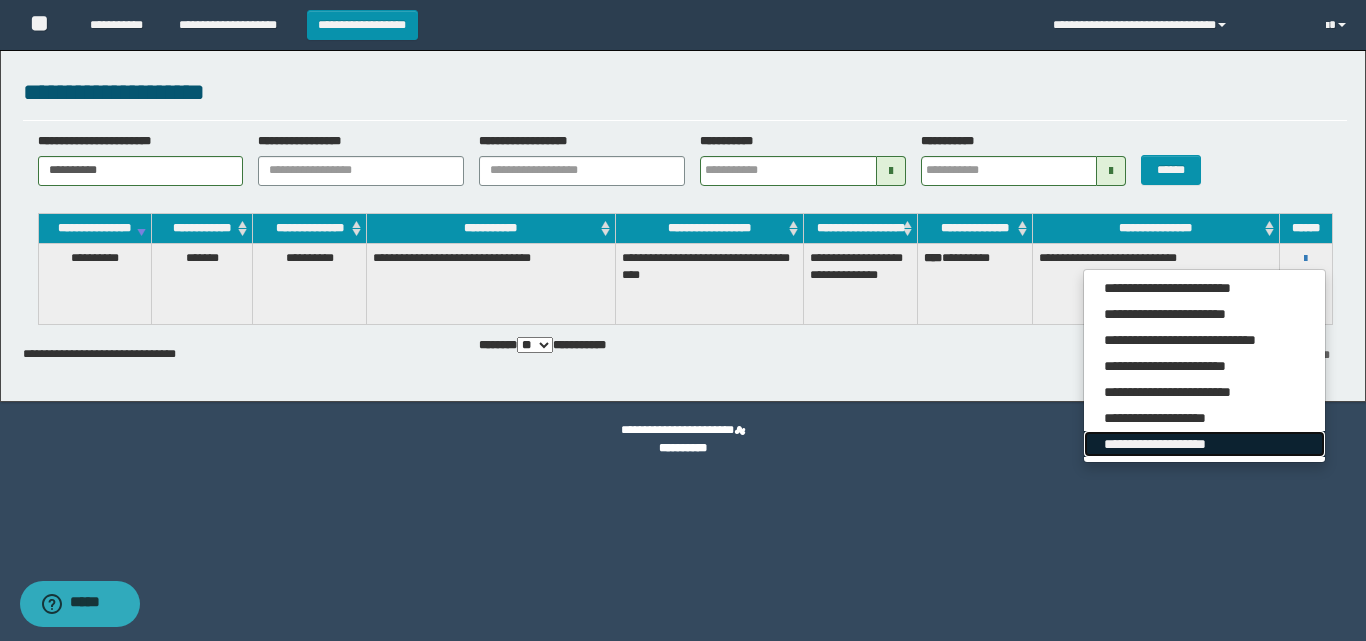 click on "**********" at bounding box center [1204, 444] 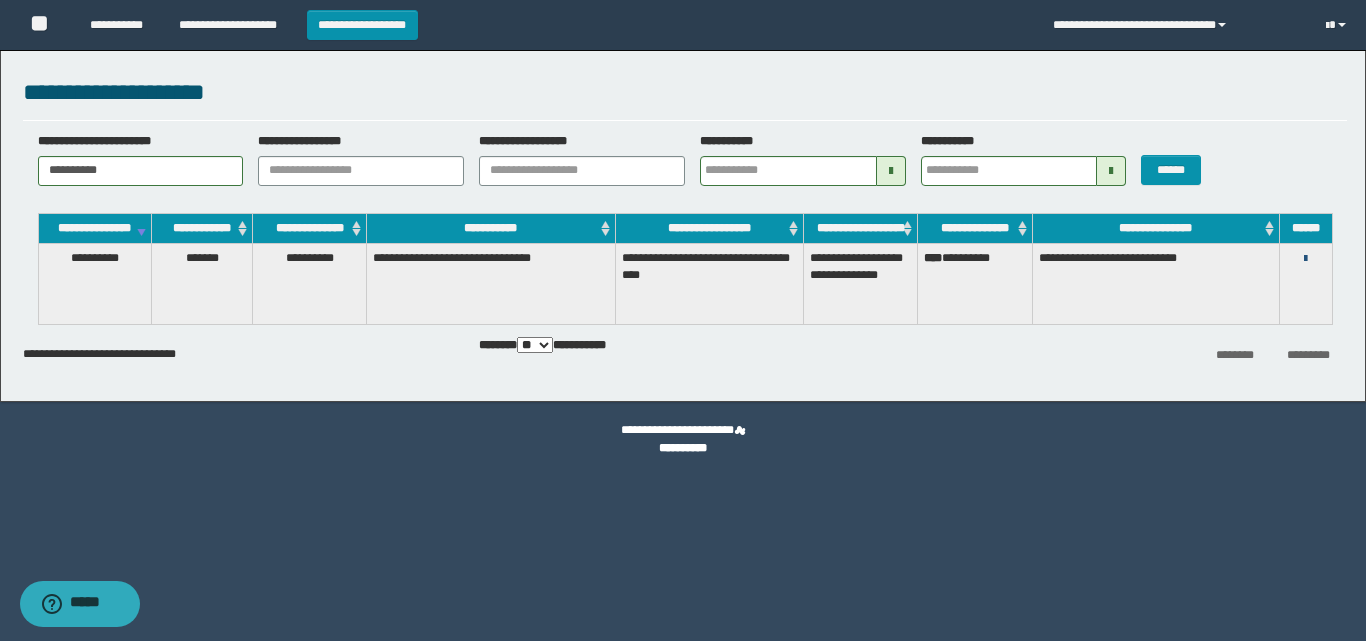 click at bounding box center (1305, 259) 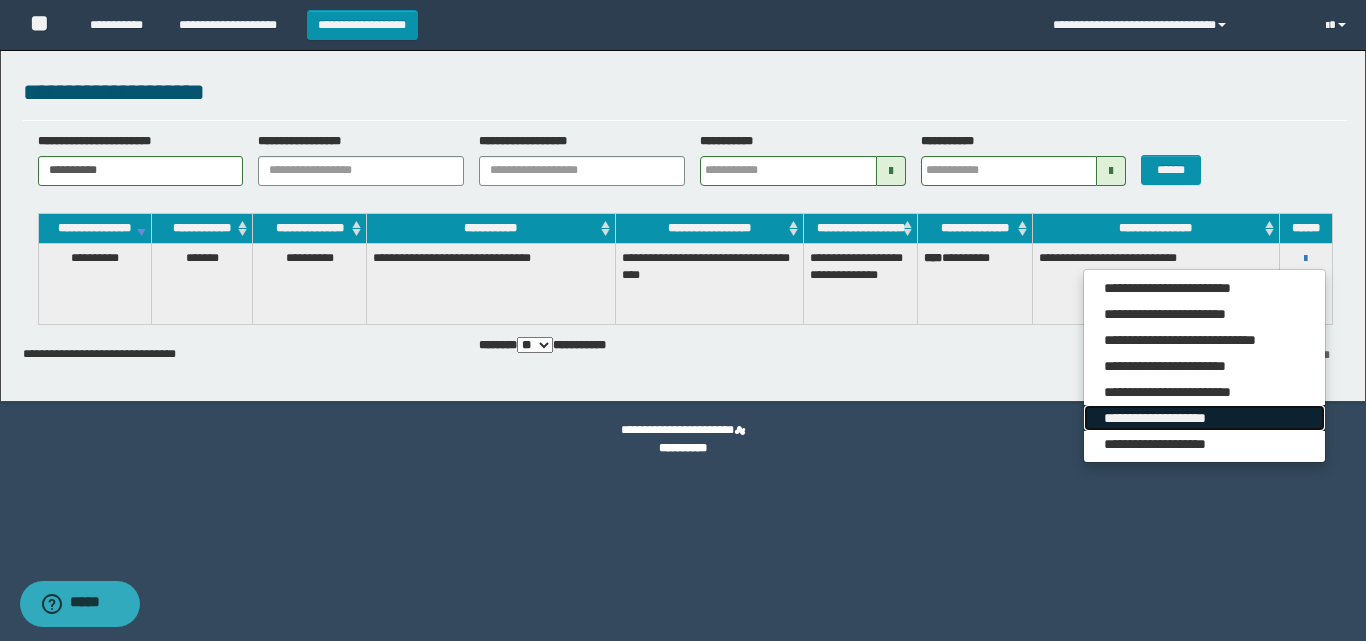 click on "**********" at bounding box center (1204, 418) 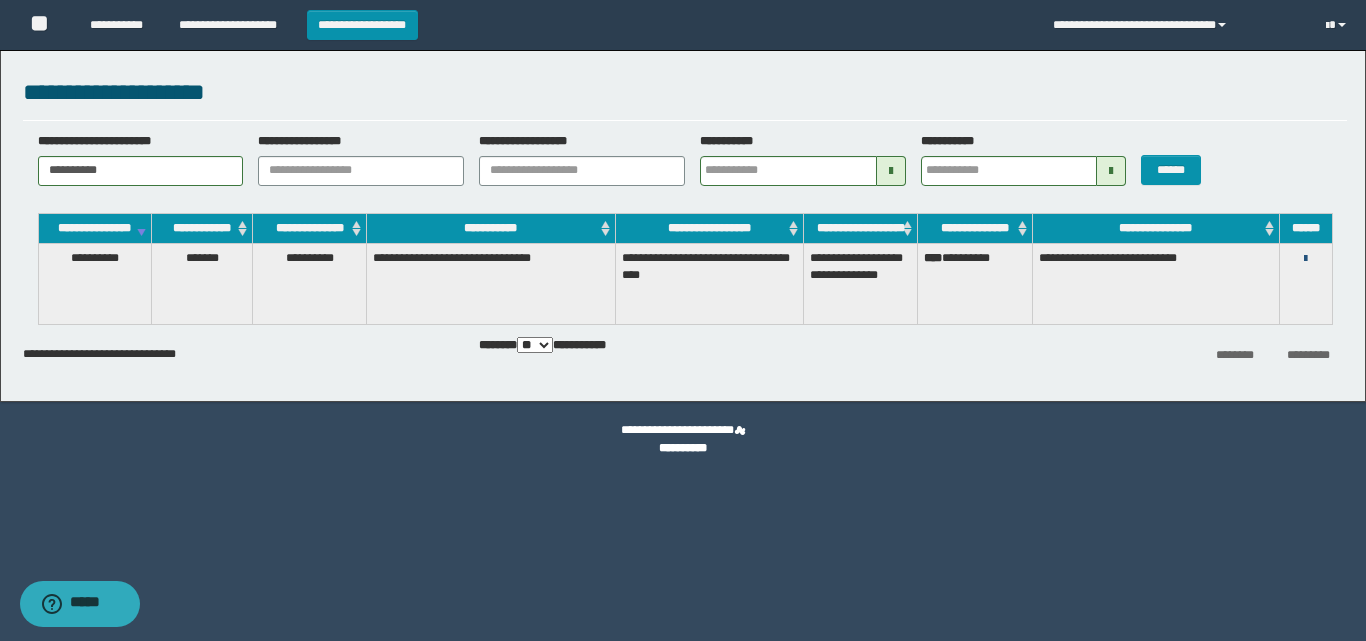 click at bounding box center [1305, 259] 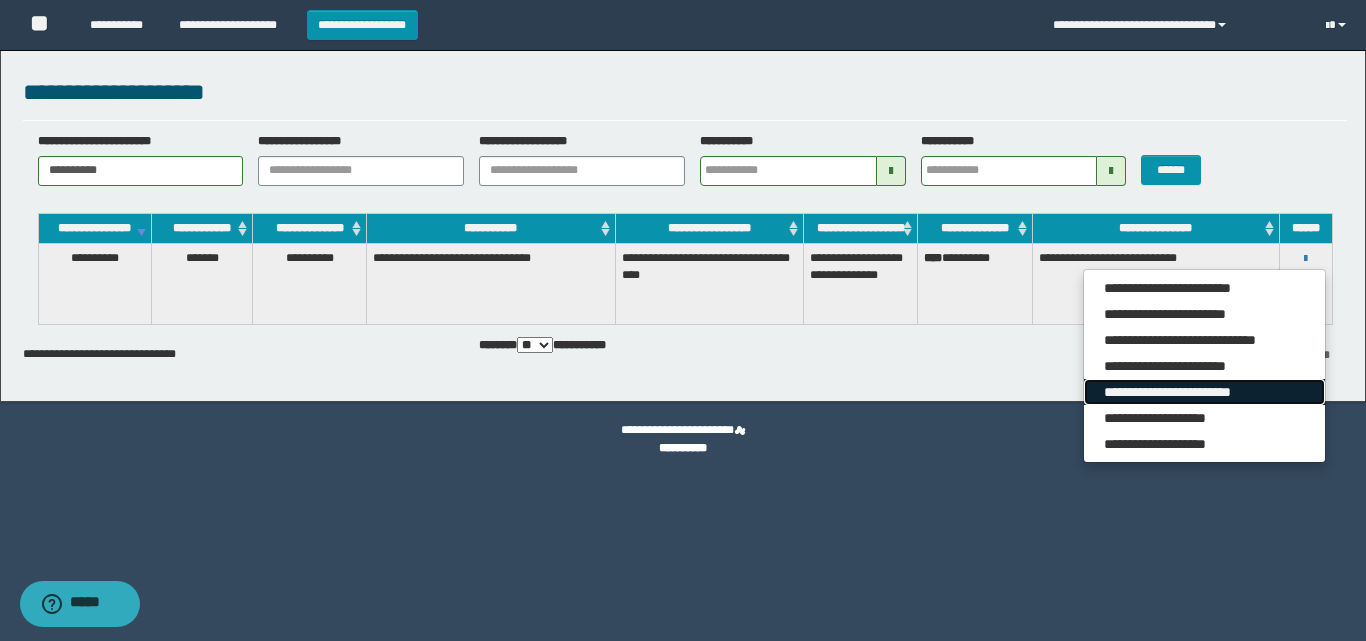 click on "**********" at bounding box center (1204, 392) 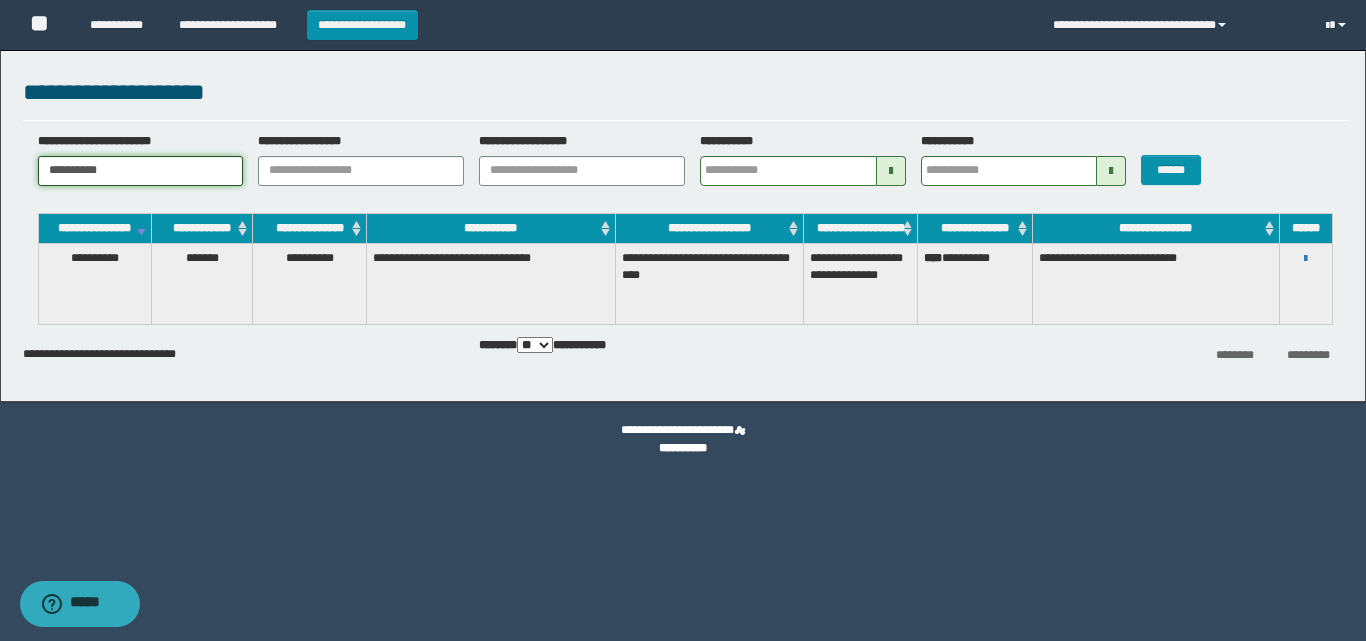drag, startPoint x: 144, startPoint y: 173, endPoint x: 0, endPoint y: 133, distance: 149.45233 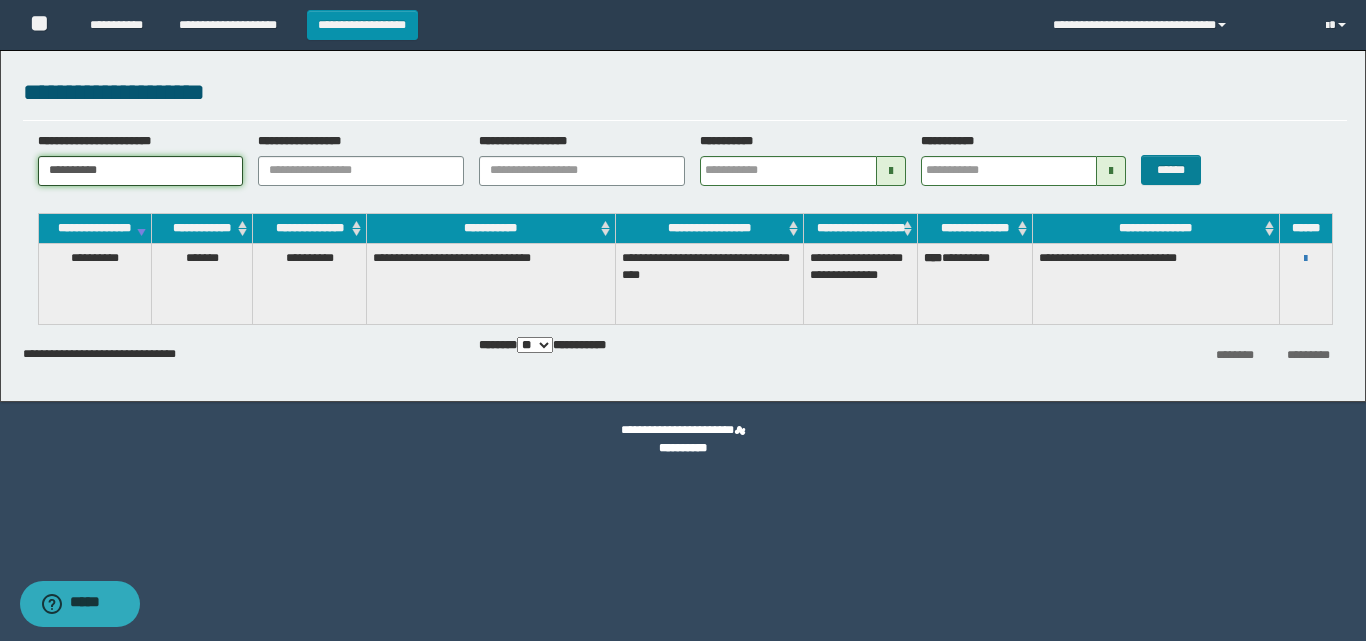 type on "**********" 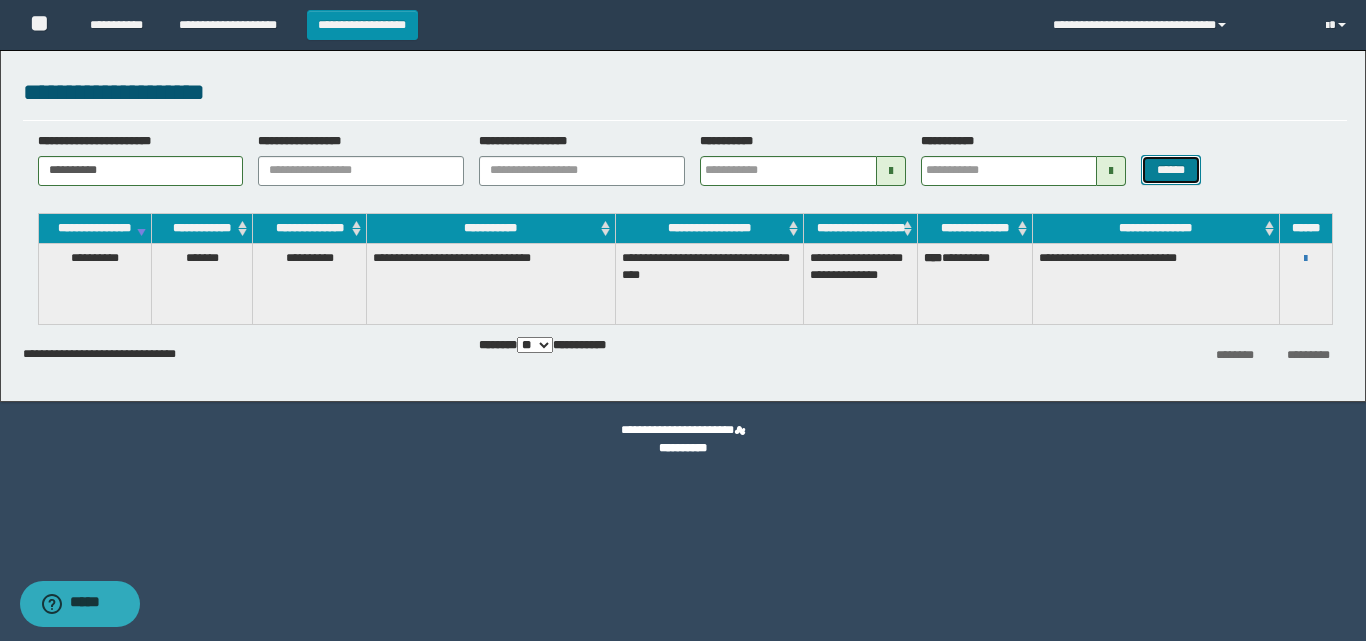 click on "******" at bounding box center (1170, 170) 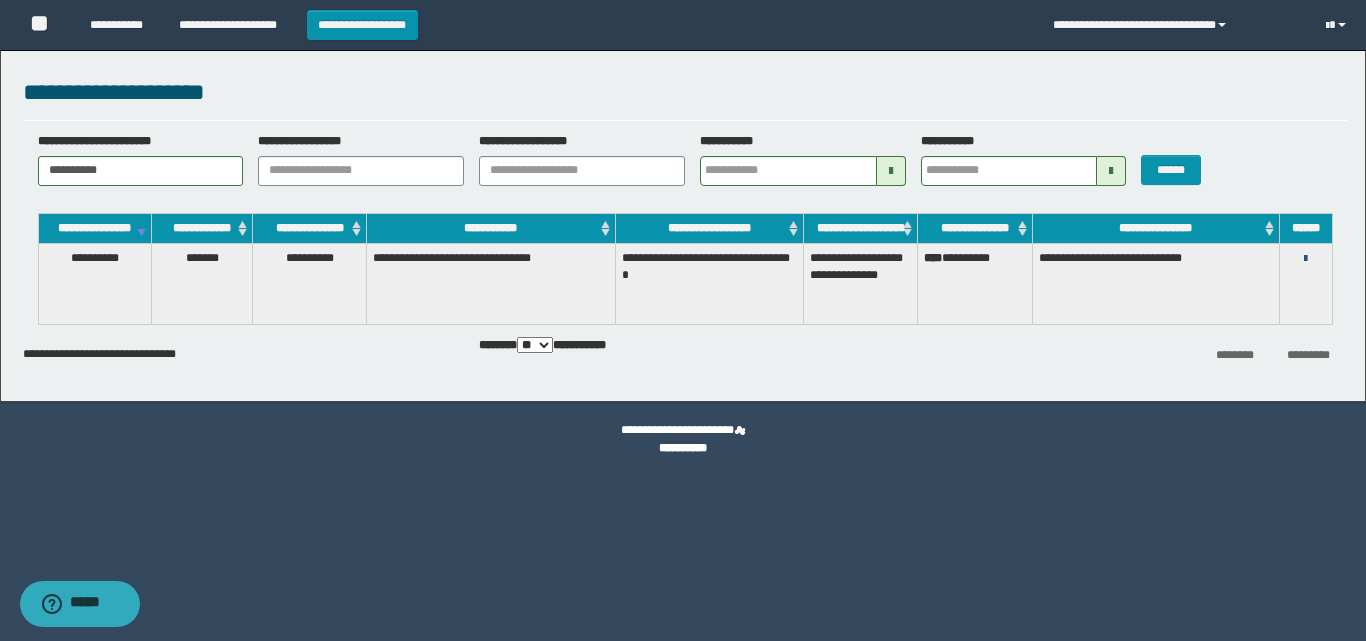 click at bounding box center [1305, 259] 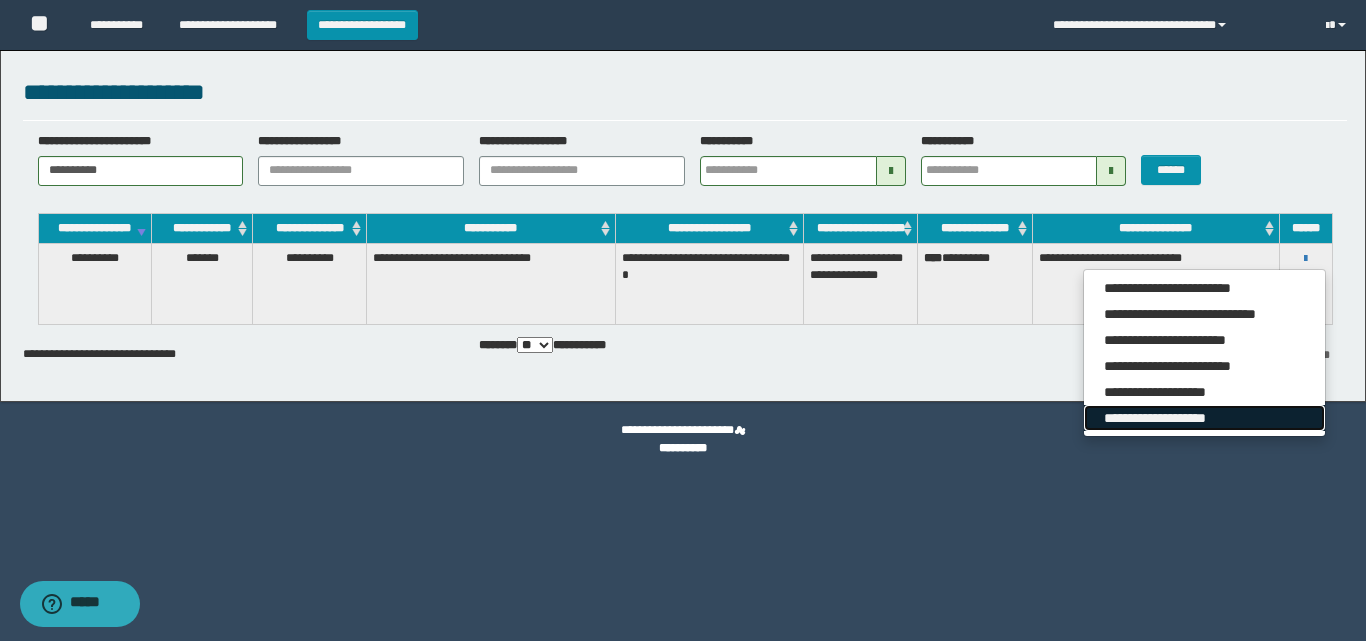 click on "**********" at bounding box center [1204, 418] 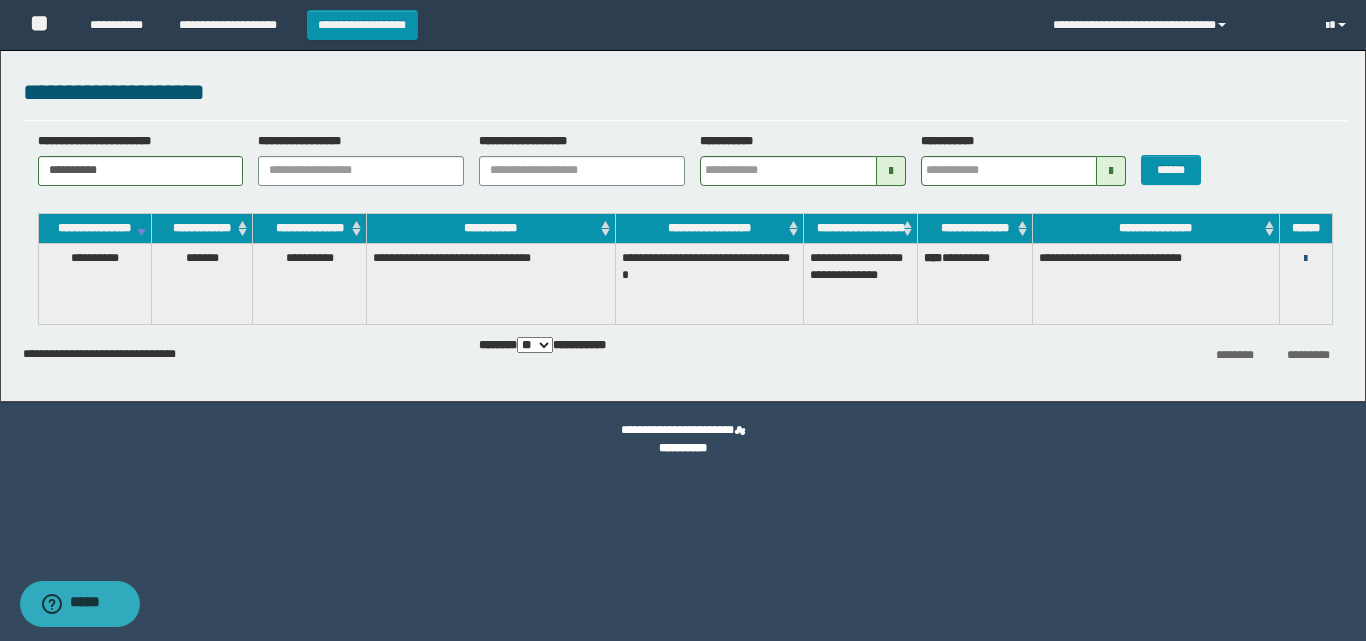 click at bounding box center (1305, 259) 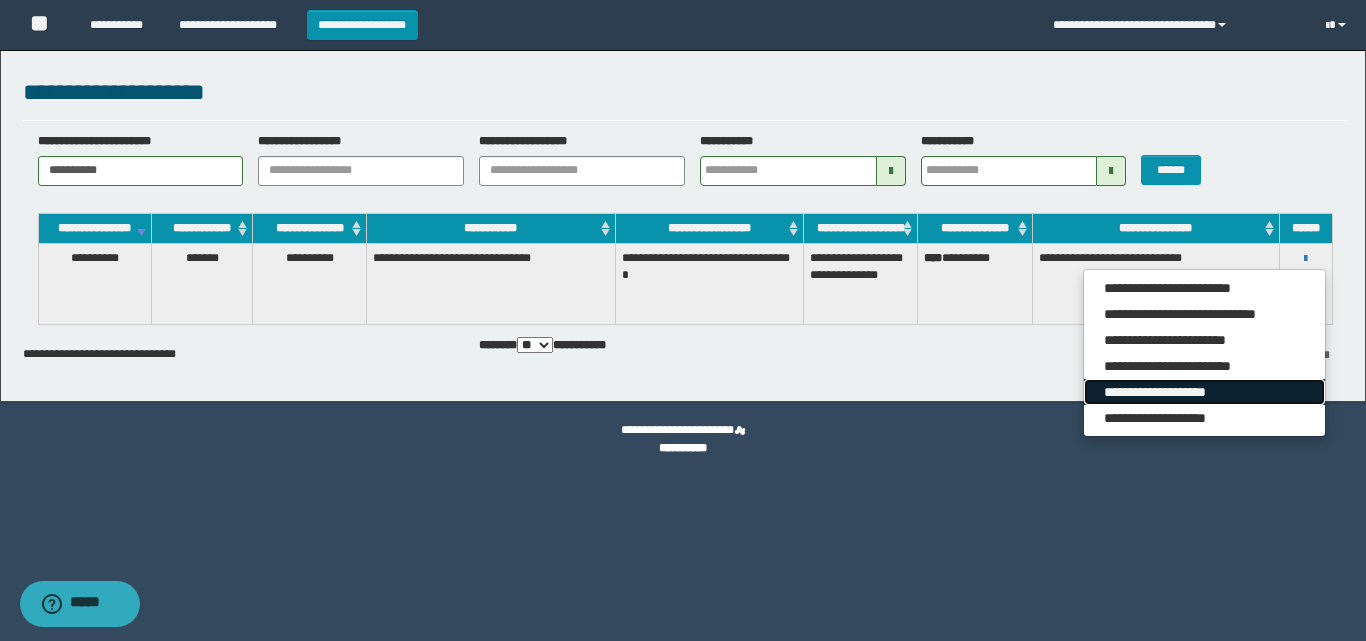 click on "**********" at bounding box center [1204, 392] 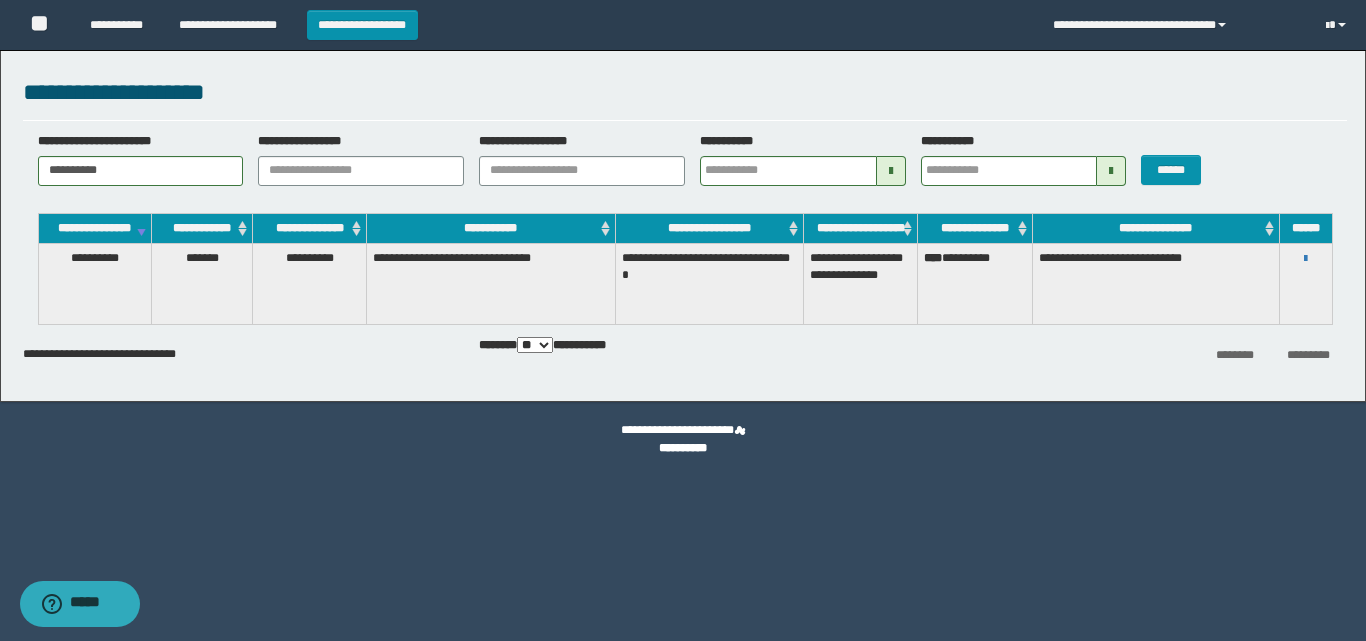click on "**********" at bounding box center (1306, 258) 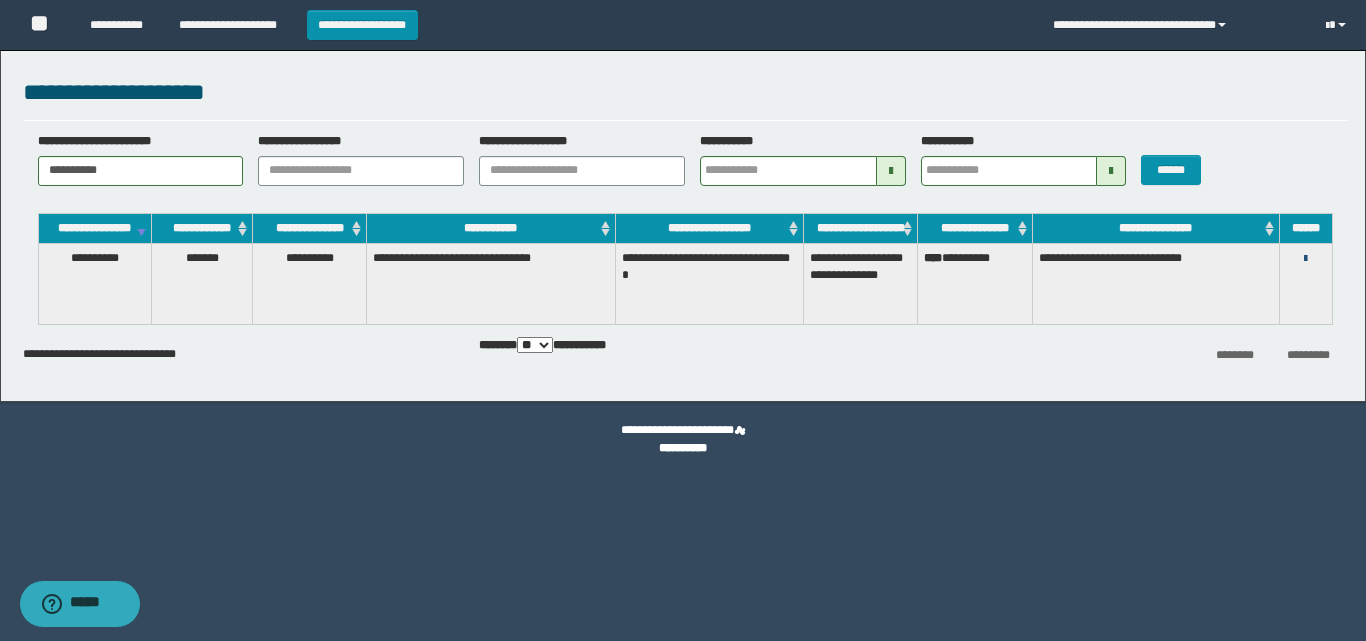 click at bounding box center [1305, 259] 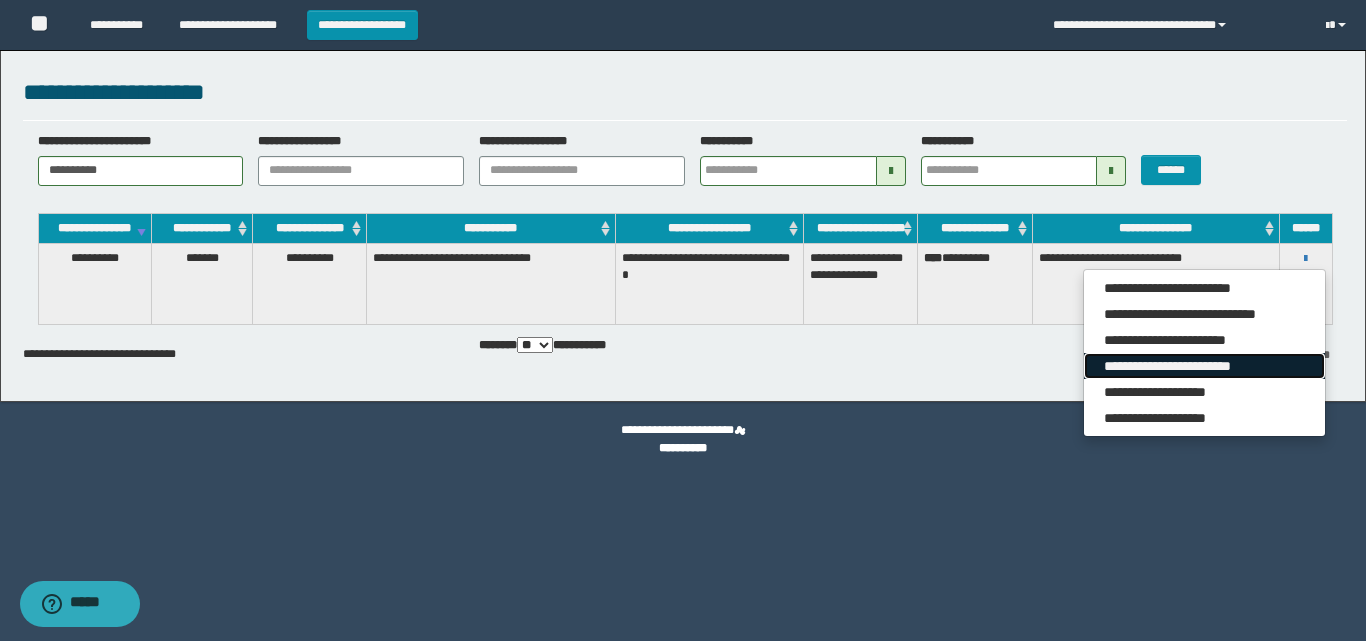 click on "**********" at bounding box center (1204, 366) 